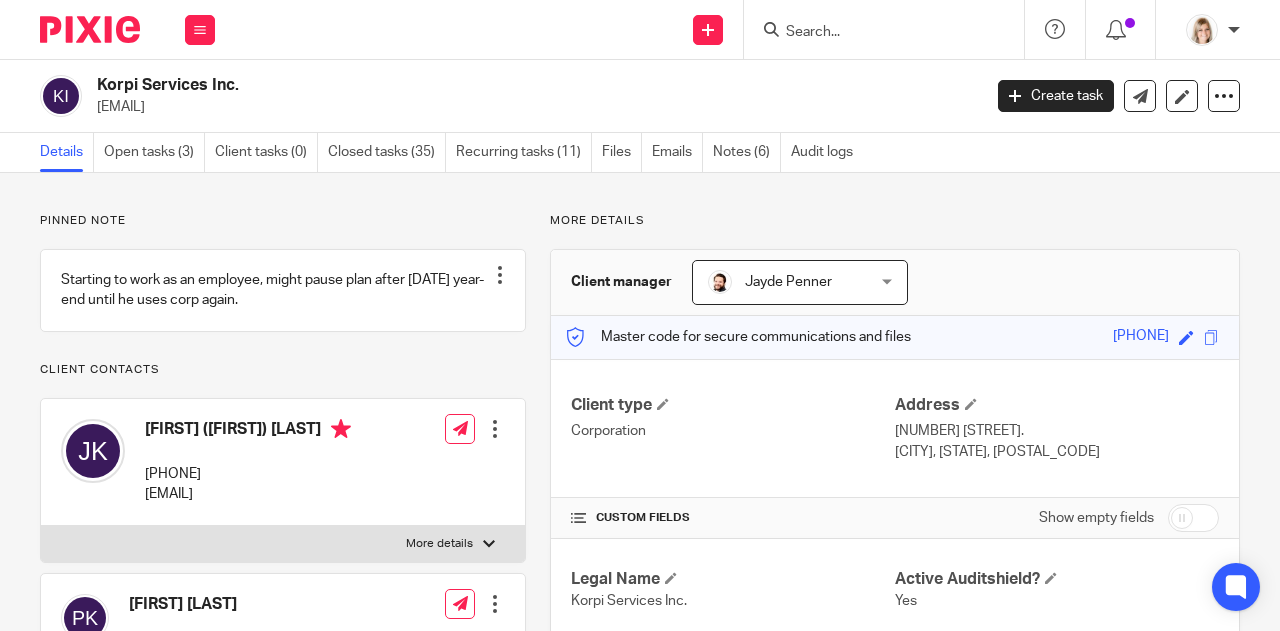 scroll, scrollTop: 0, scrollLeft: 0, axis: both 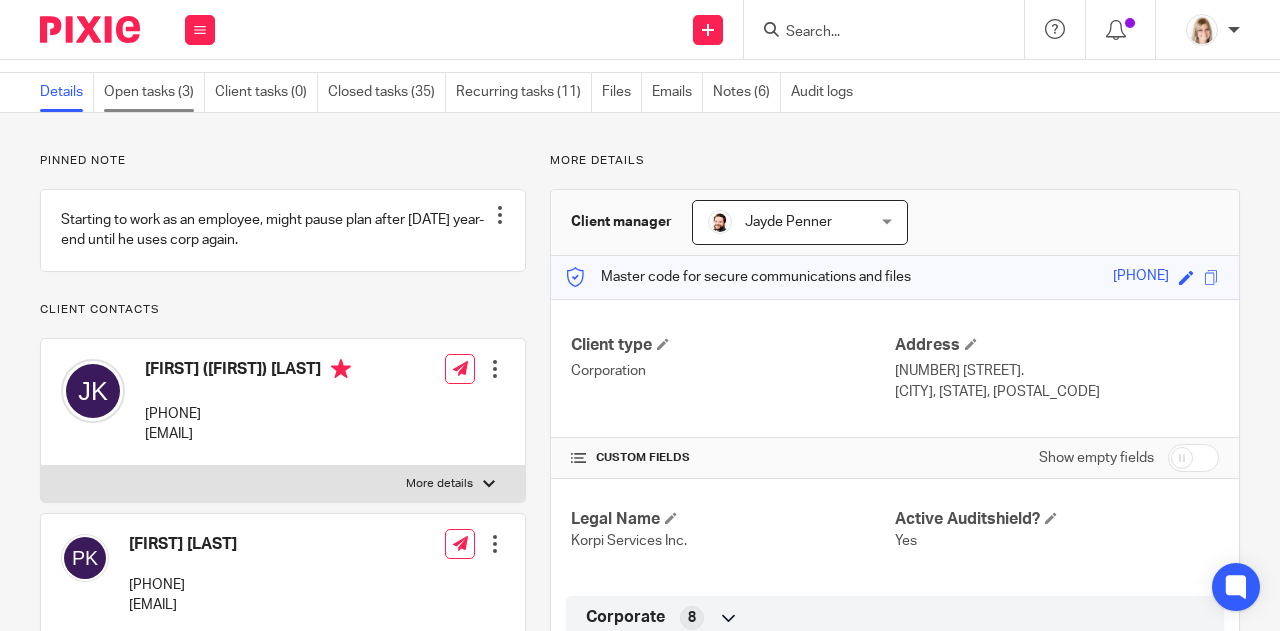 click on "Open tasks (3)" at bounding box center (154, 92) 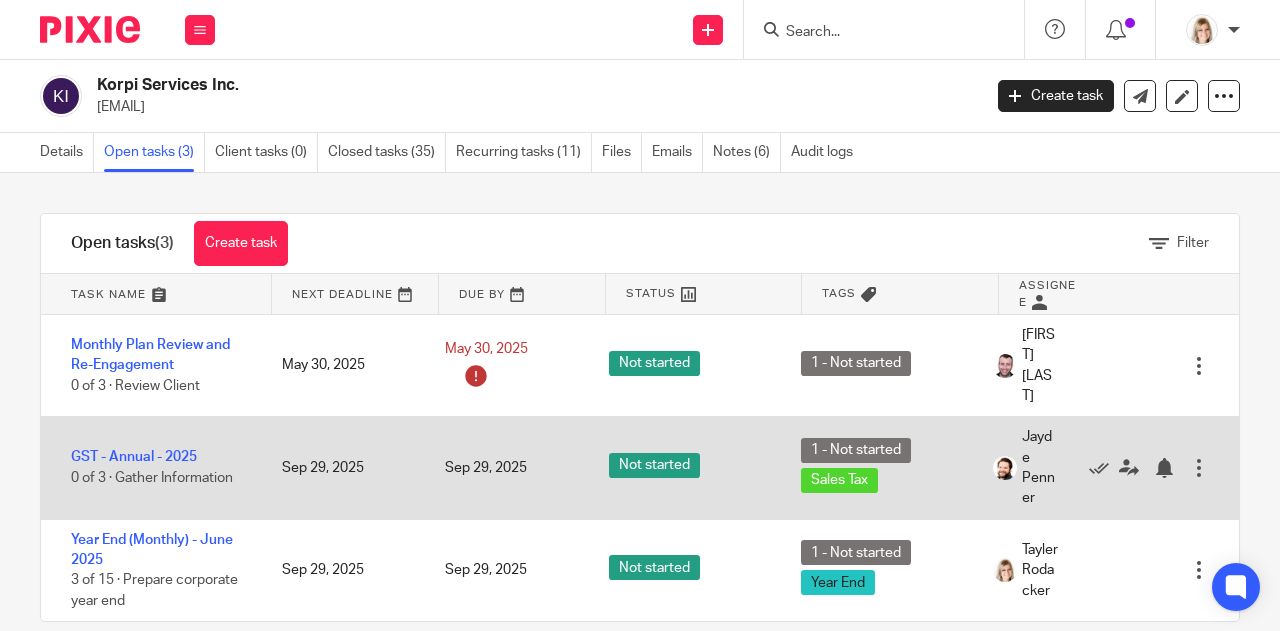 scroll, scrollTop: 0, scrollLeft: 0, axis: both 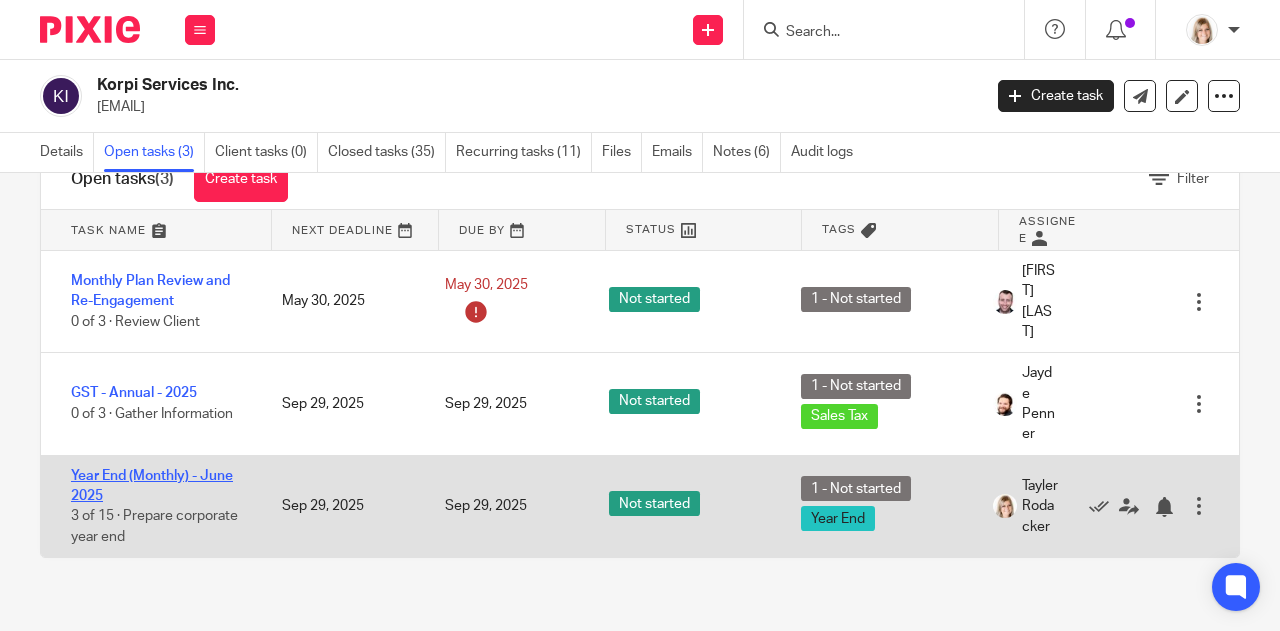 click on "Year End (Monthly) - June 2025" at bounding box center [152, 486] 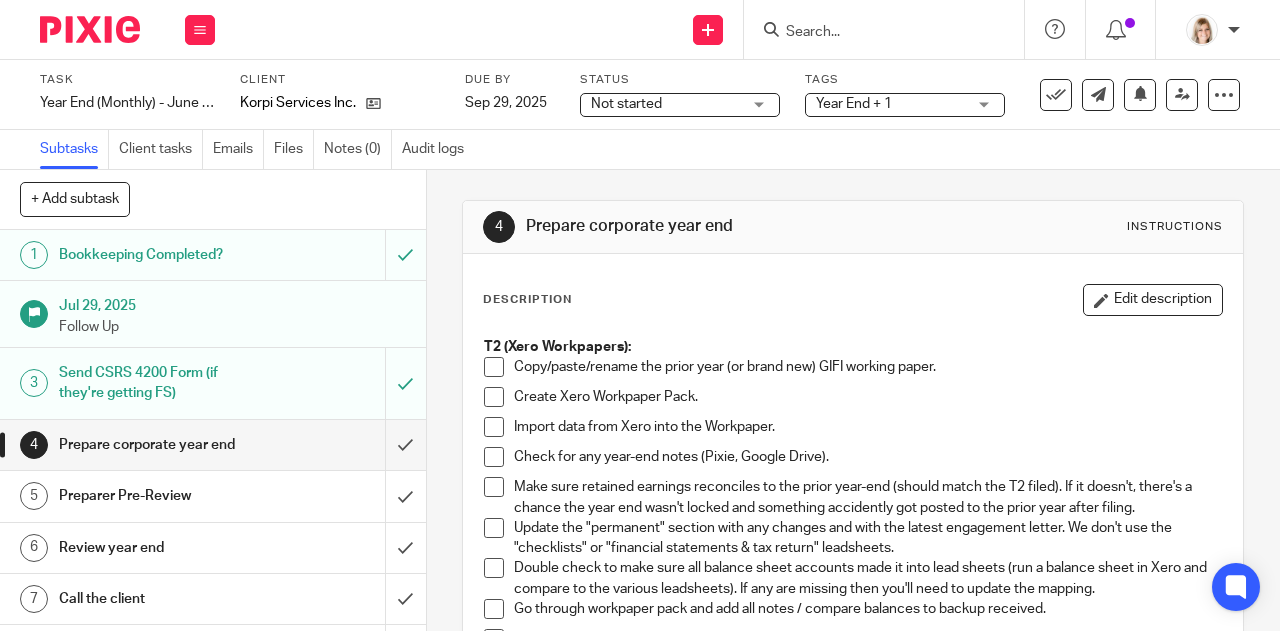 scroll, scrollTop: 0, scrollLeft: 0, axis: both 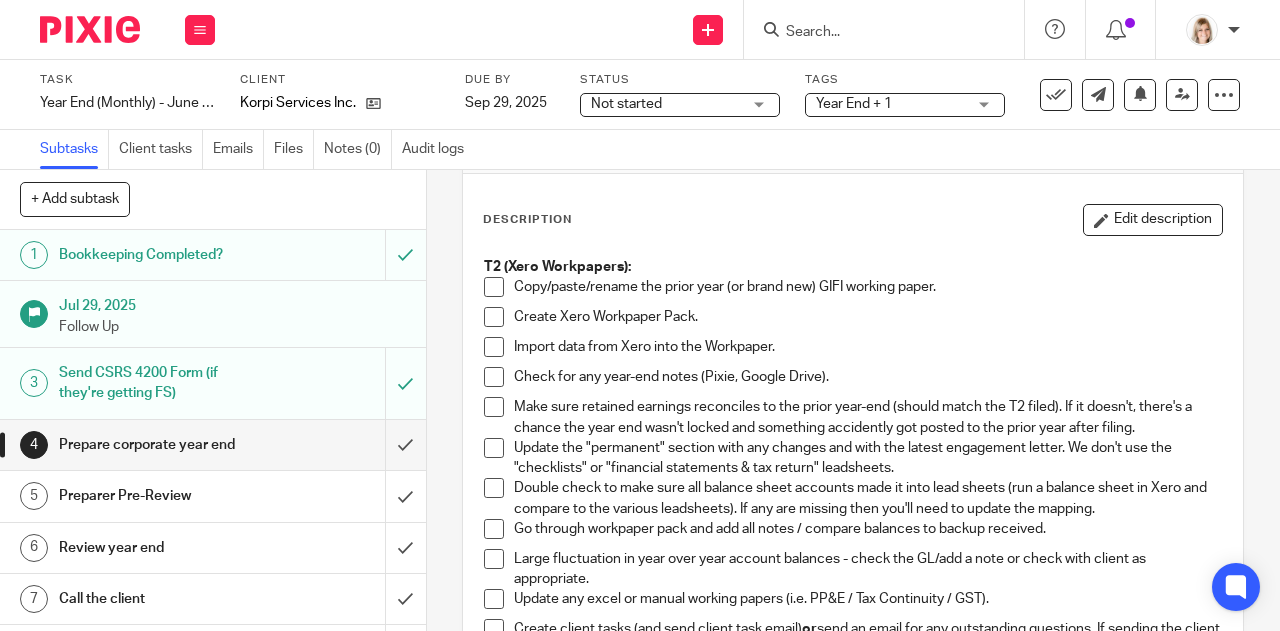 click at bounding box center (494, 287) 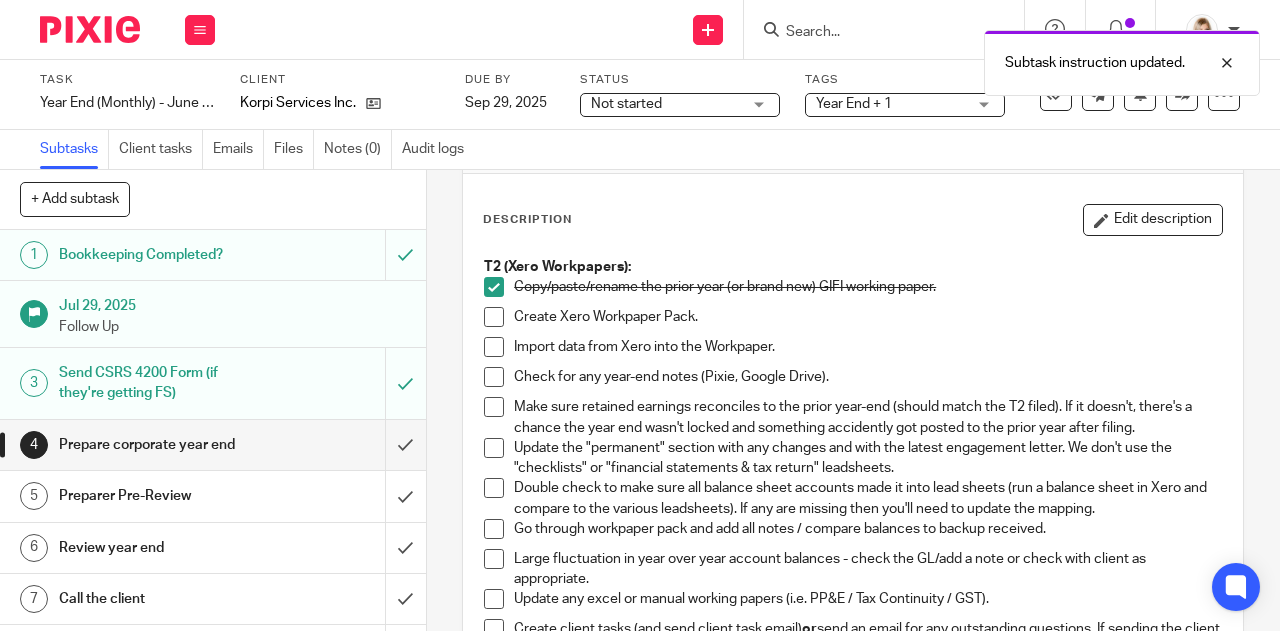 click at bounding box center [494, 317] 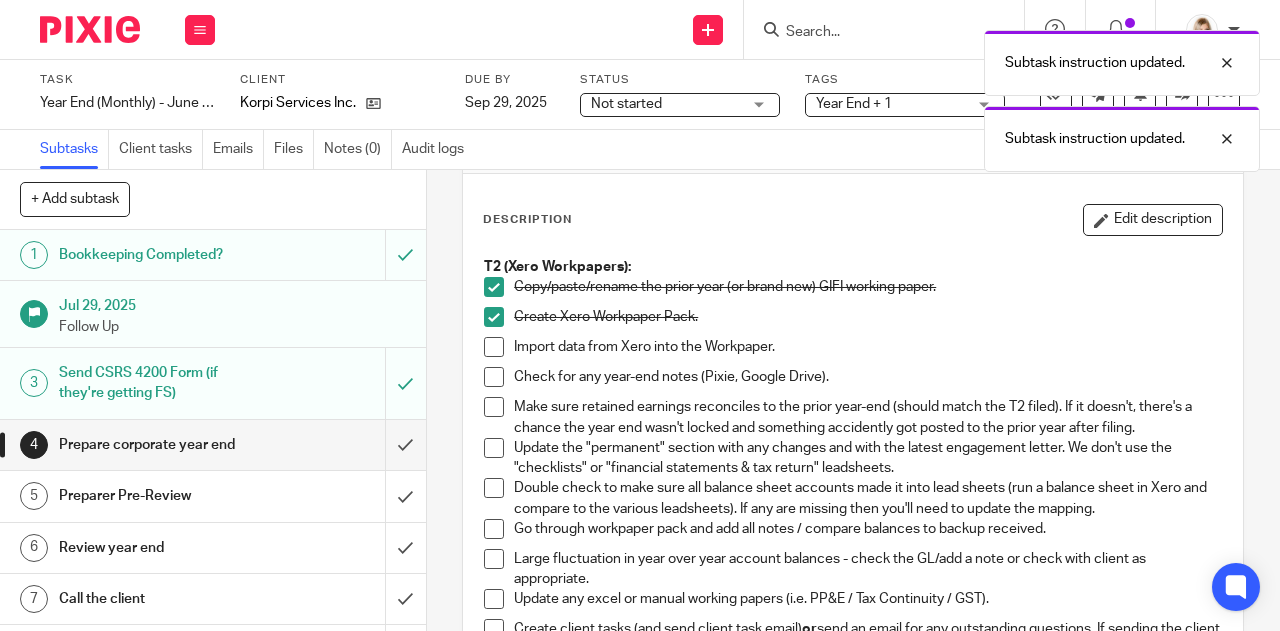 click at bounding box center (494, 347) 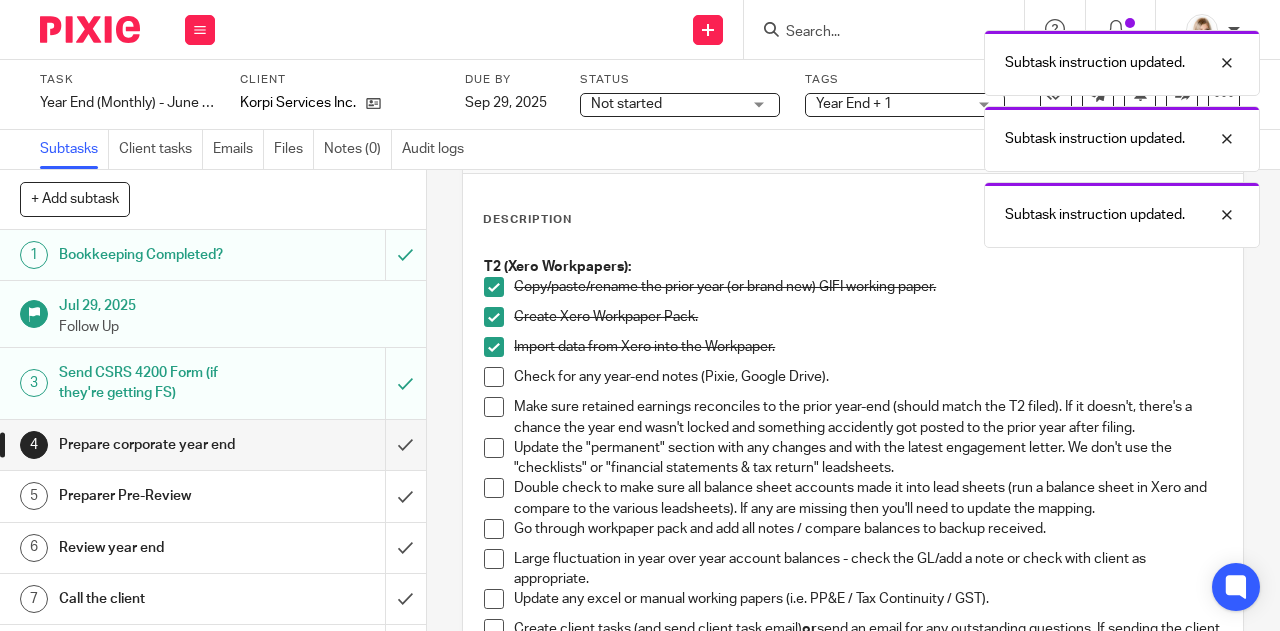 click at bounding box center (494, 377) 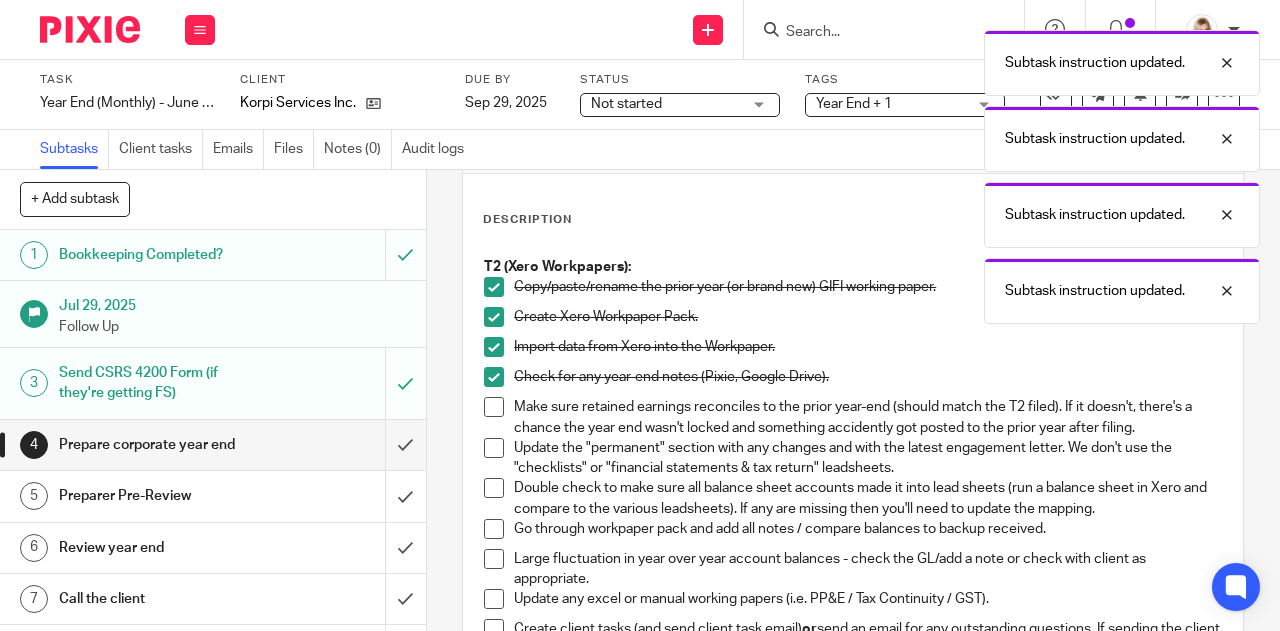 click at bounding box center (494, 407) 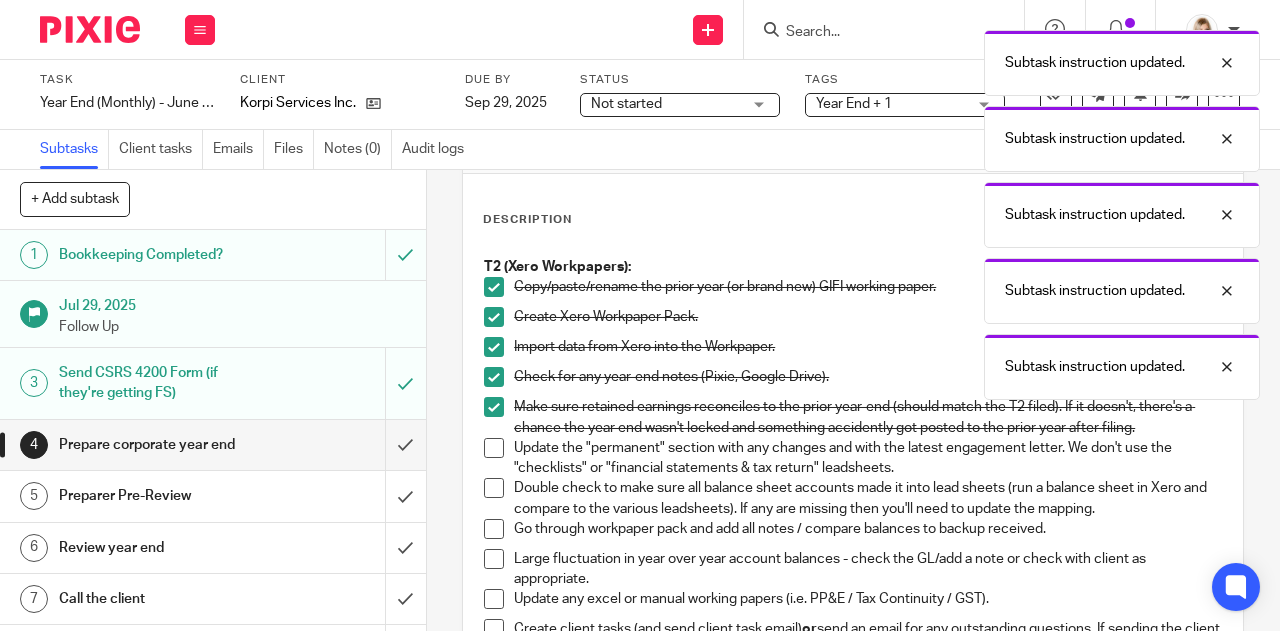 click at bounding box center [494, 448] 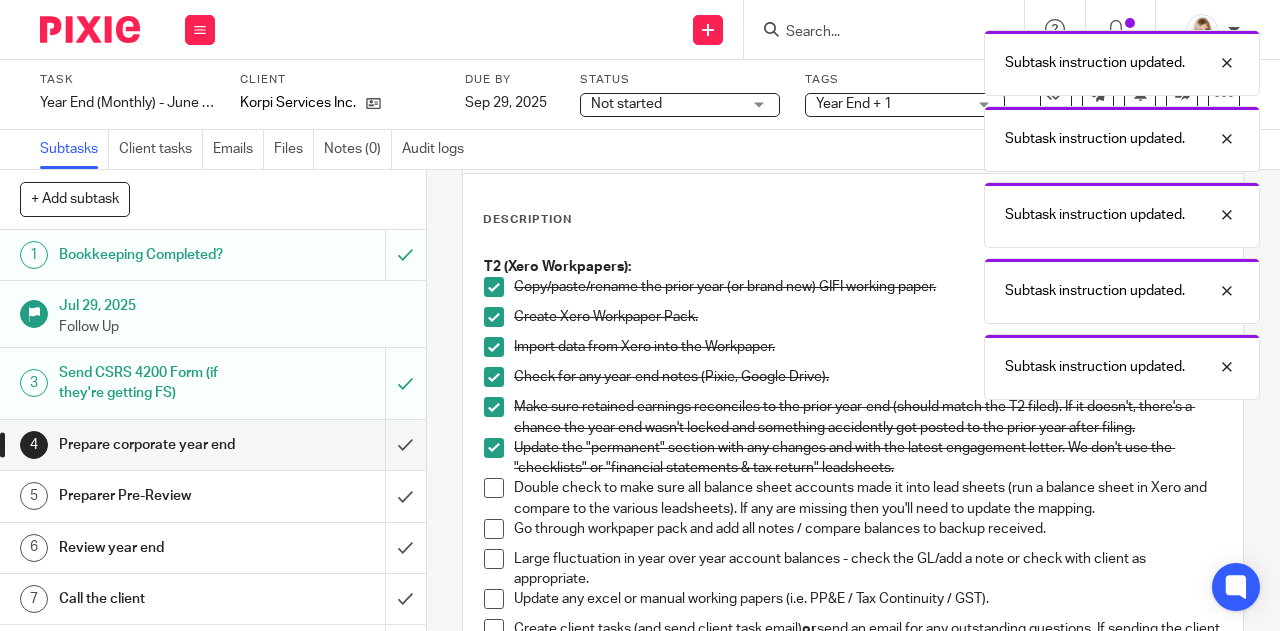 click at bounding box center [494, 488] 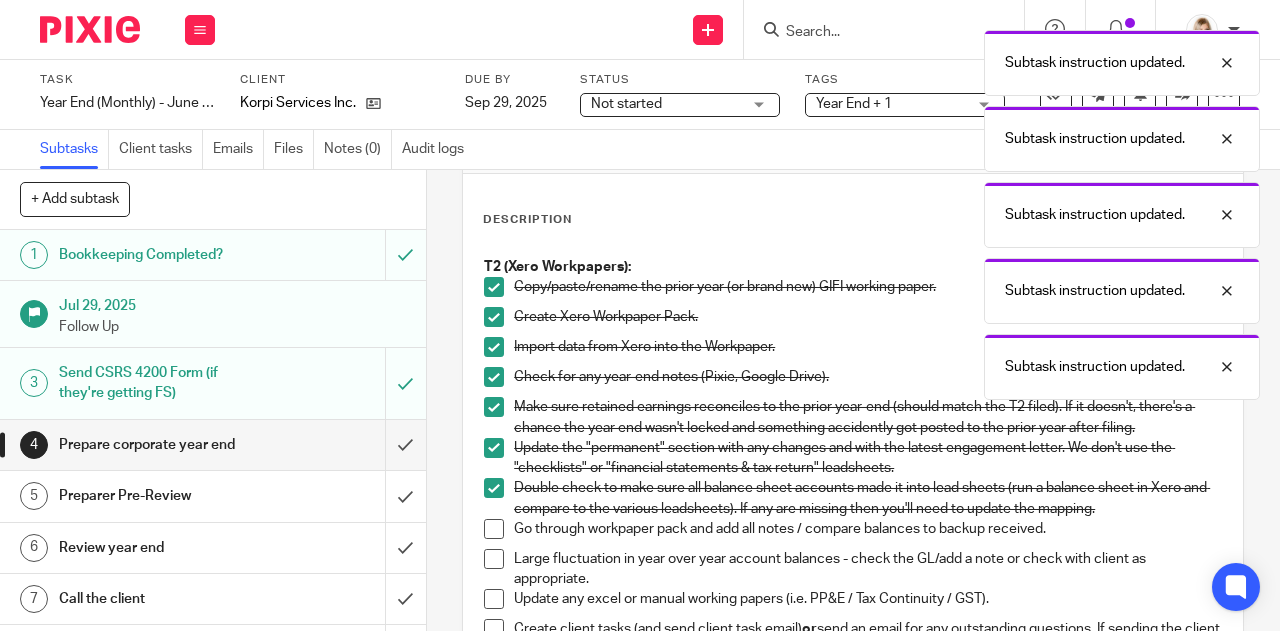 click at bounding box center (494, 529) 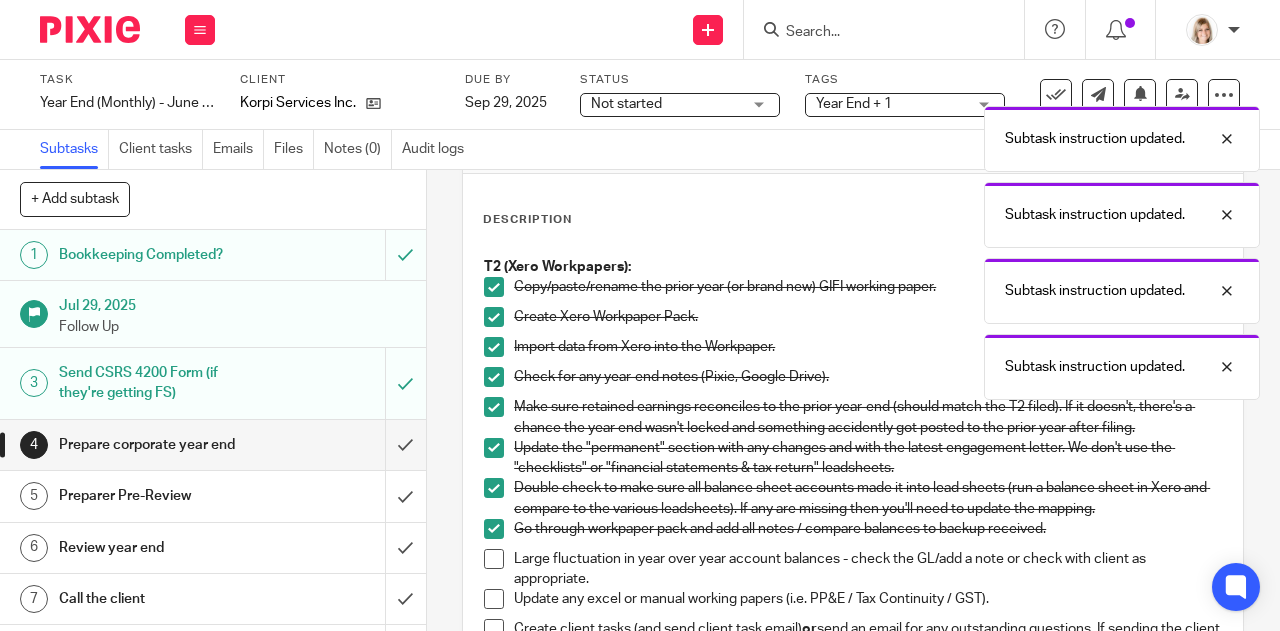 click at bounding box center (494, 559) 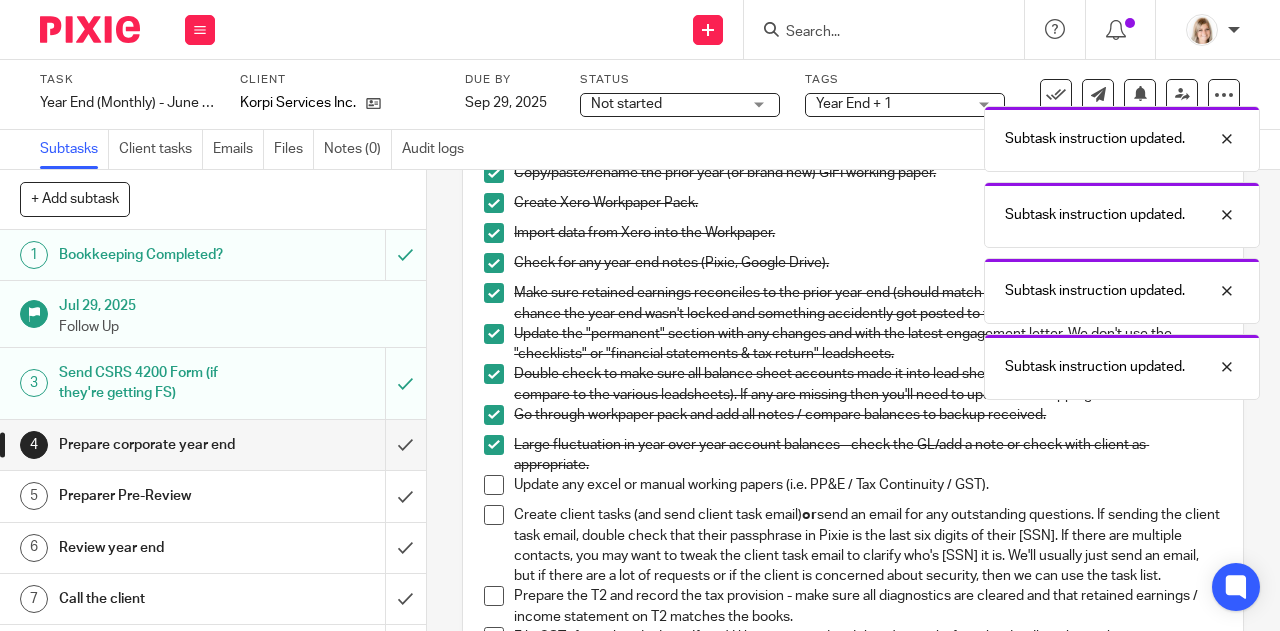 scroll, scrollTop: 195, scrollLeft: 0, axis: vertical 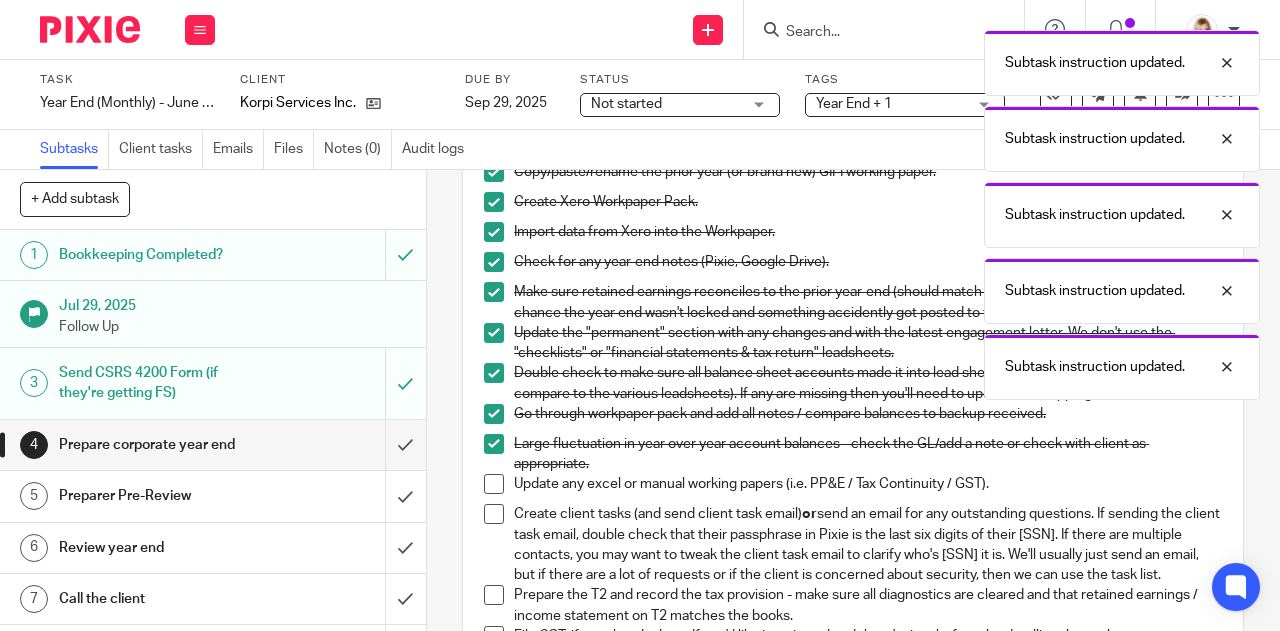 click at bounding box center [494, 484] 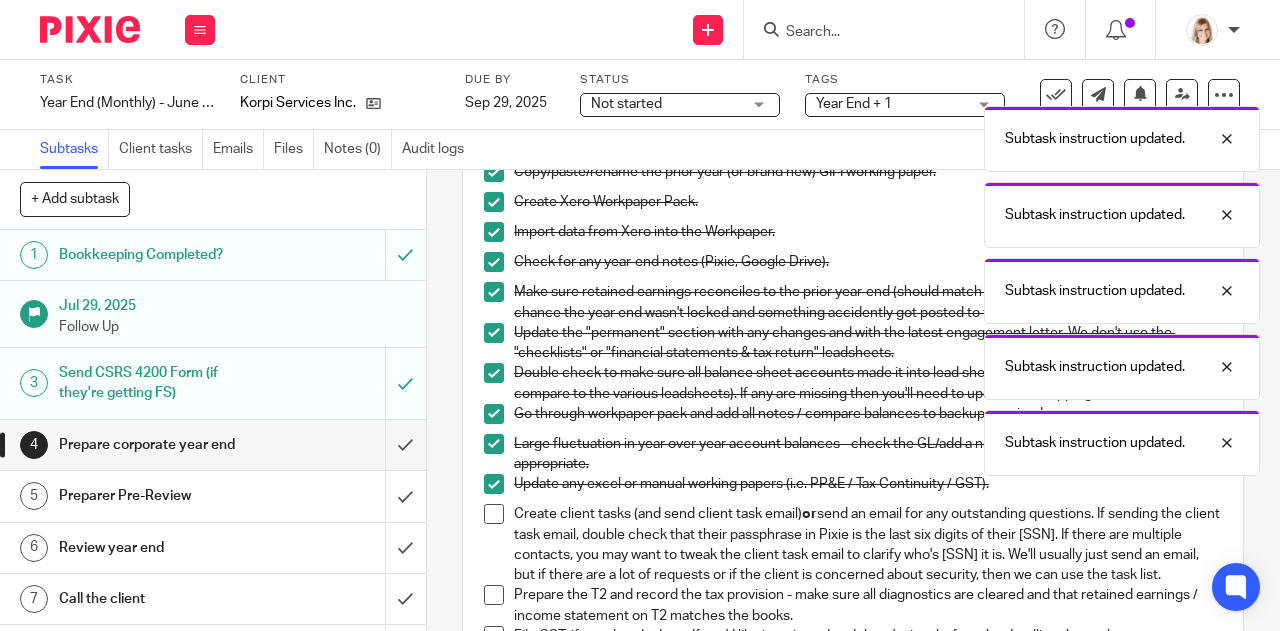 click at bounding box center [494, 514] 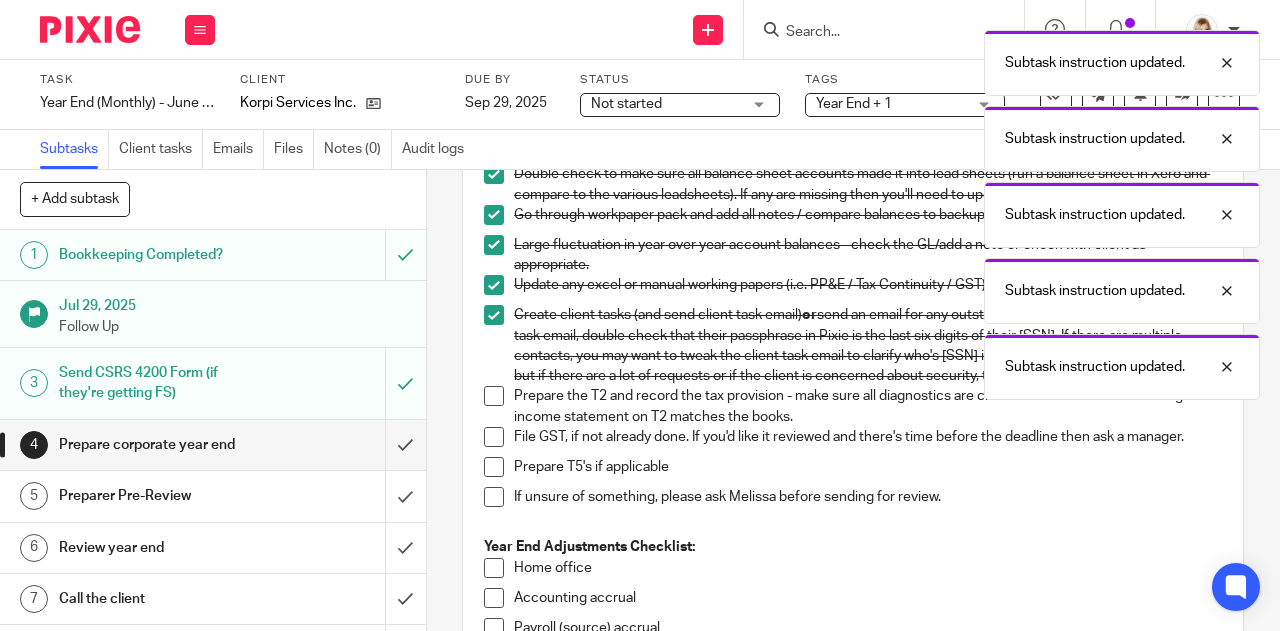 scroll, scrollTop: 399, scrollLeft: 0, axis: vertical 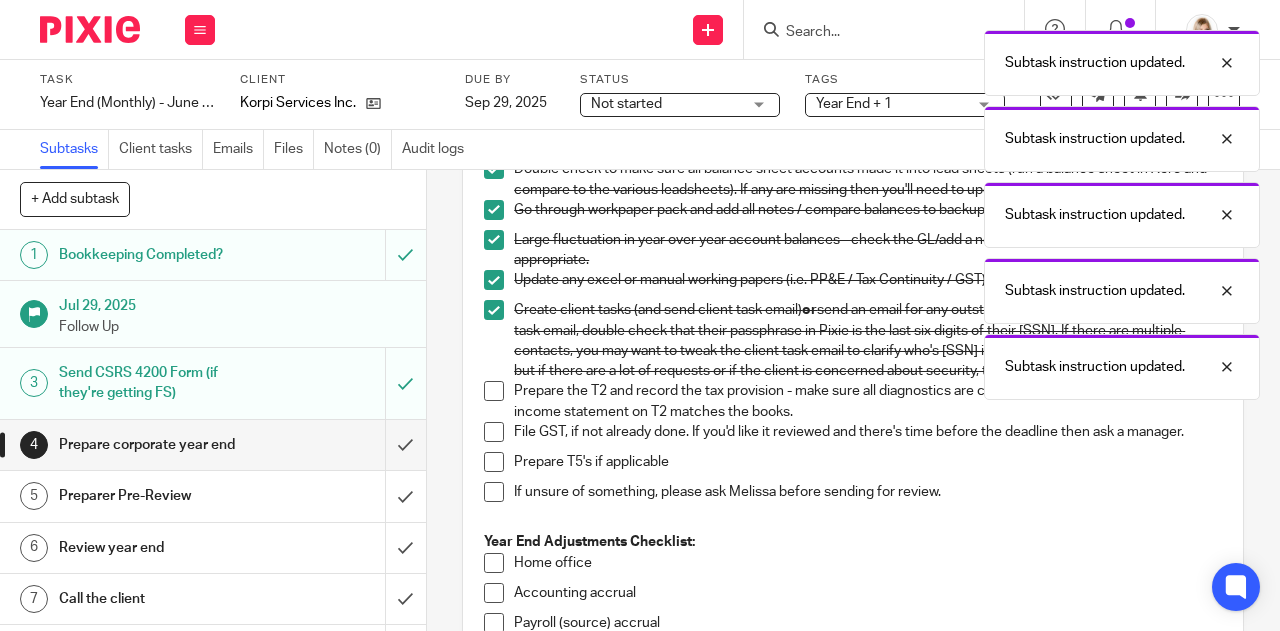 click at bounding box center [494, 391] 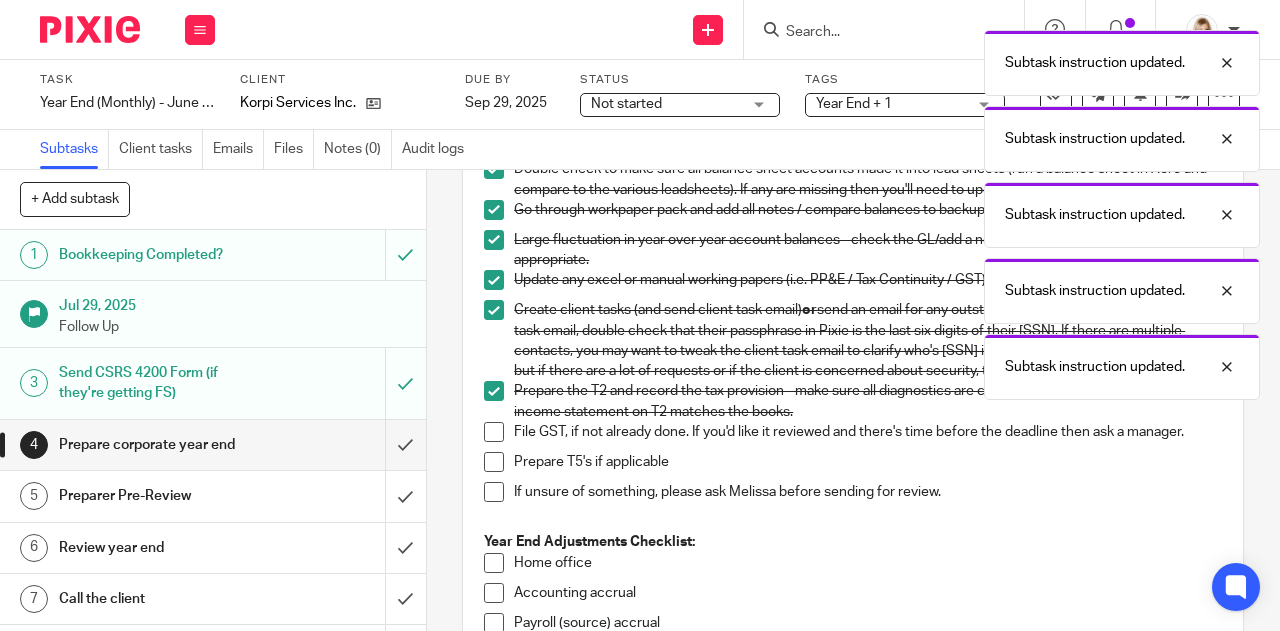 click at bounding box center (494, 432) 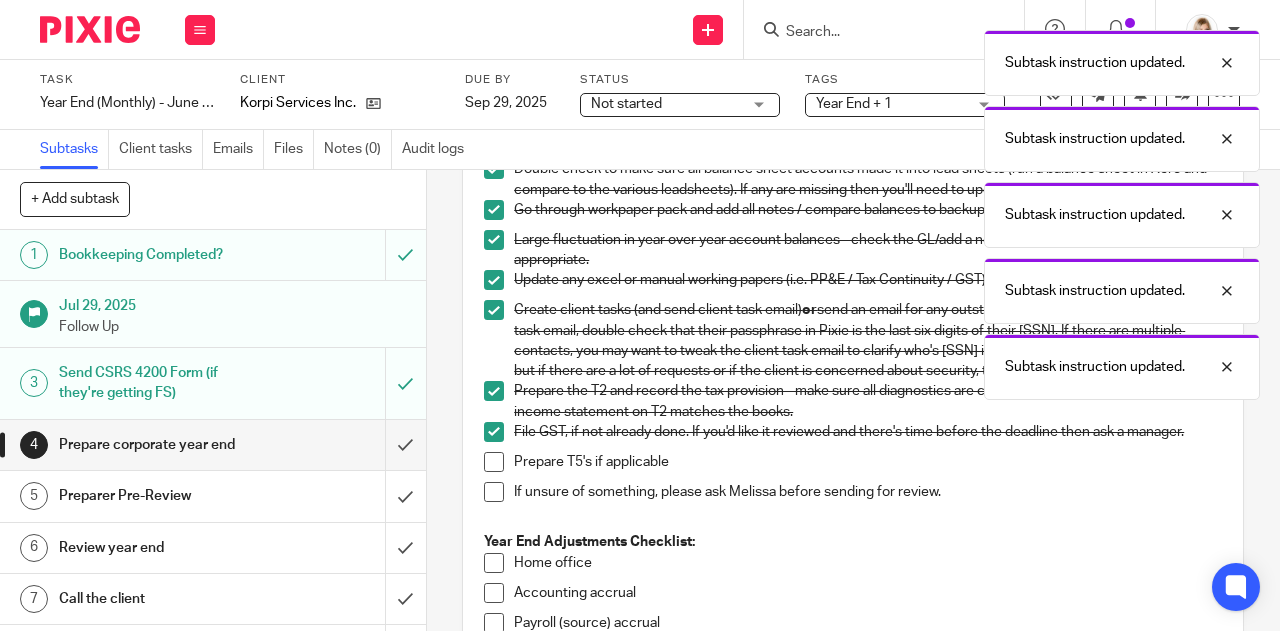 click at bounding box center (494, 462) 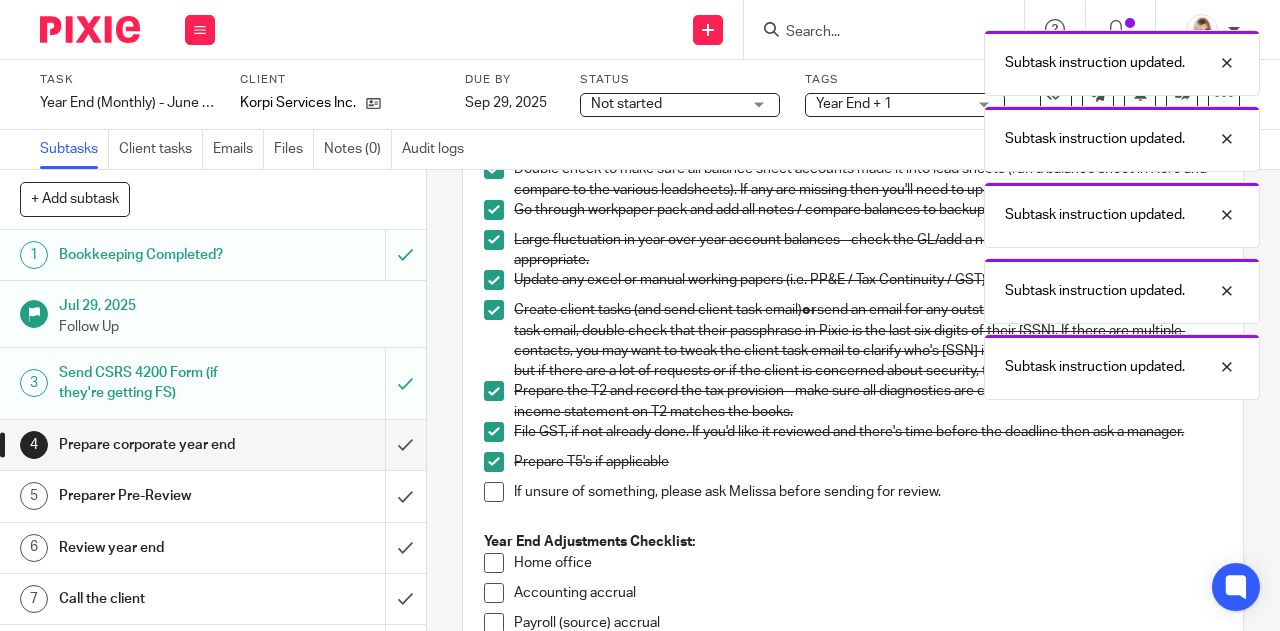 click at bounding box center [494, 492] 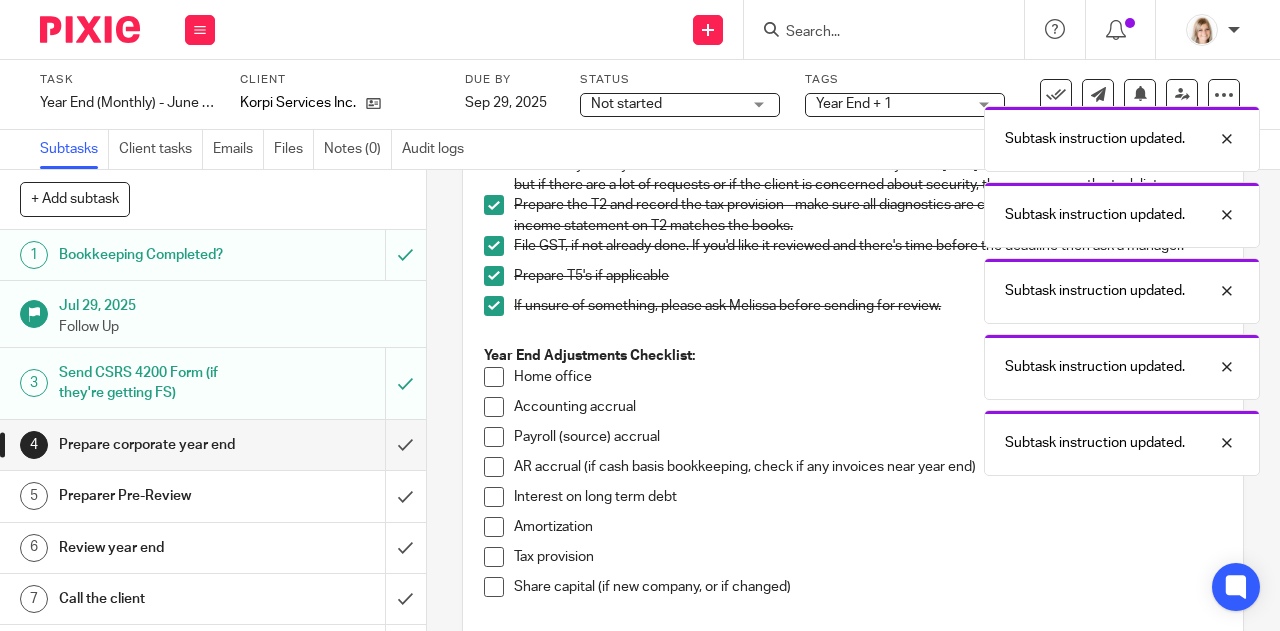 scroll, scrollTop: 586, scrollLeft: 0, axis: vertical 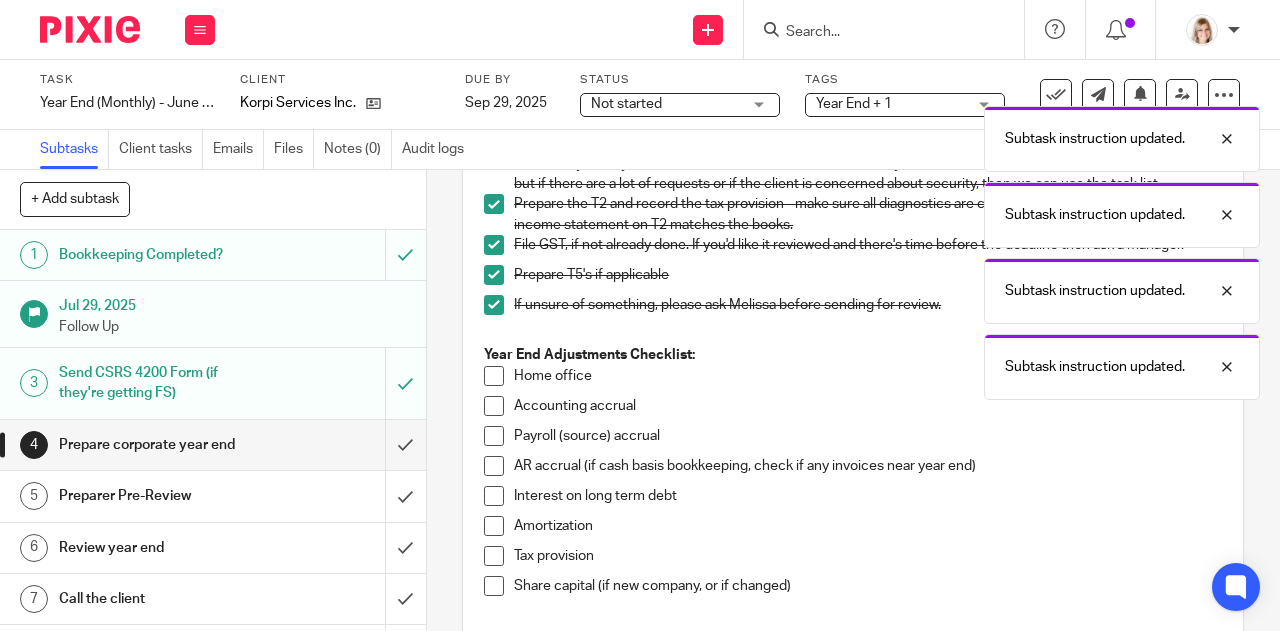 click at bounding box center [494, 376] 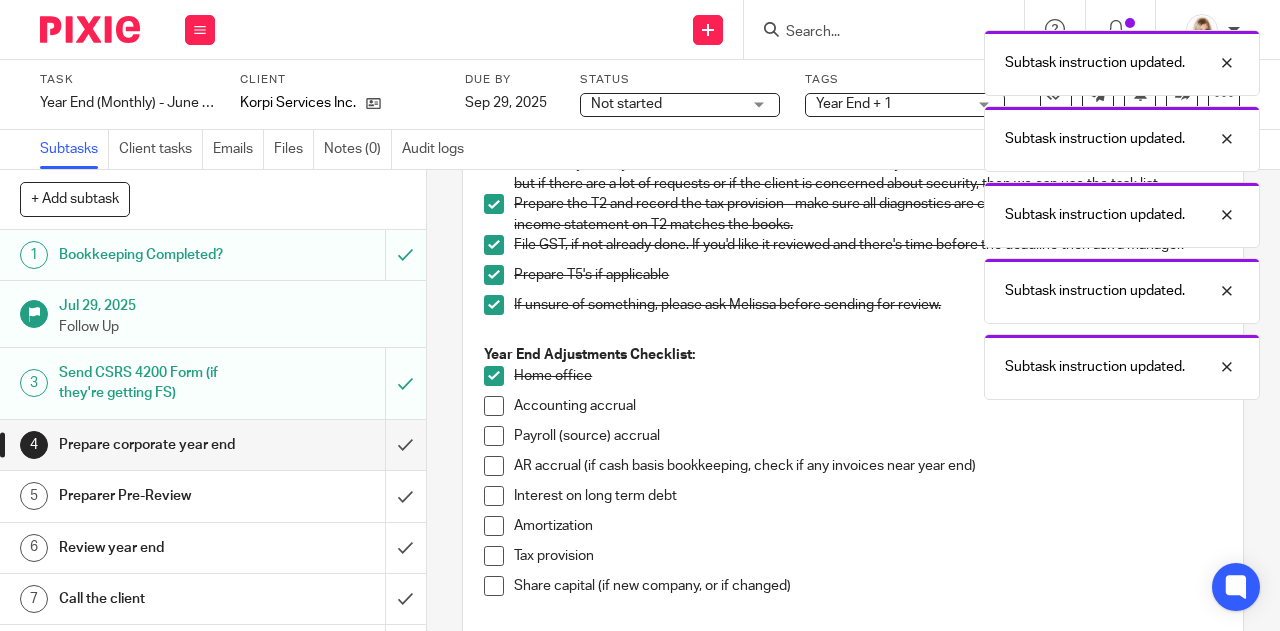 click at bounding box center [494, 406] 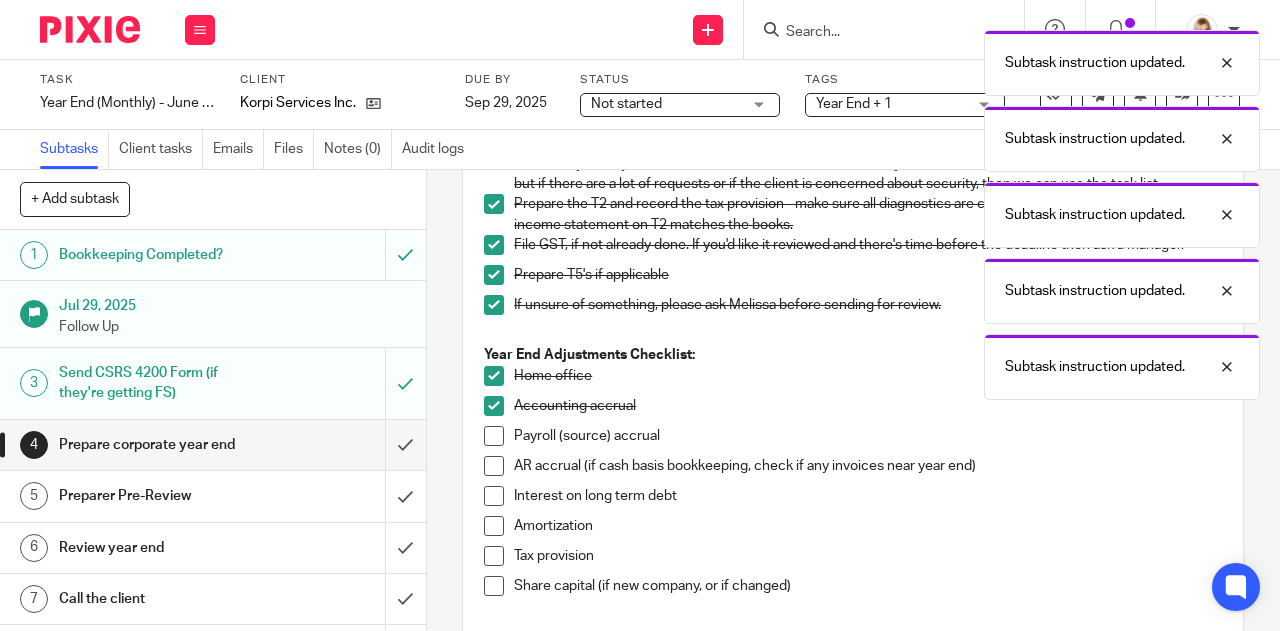 click on "Payroll (source) accrual" at bounding box center [853, 441] 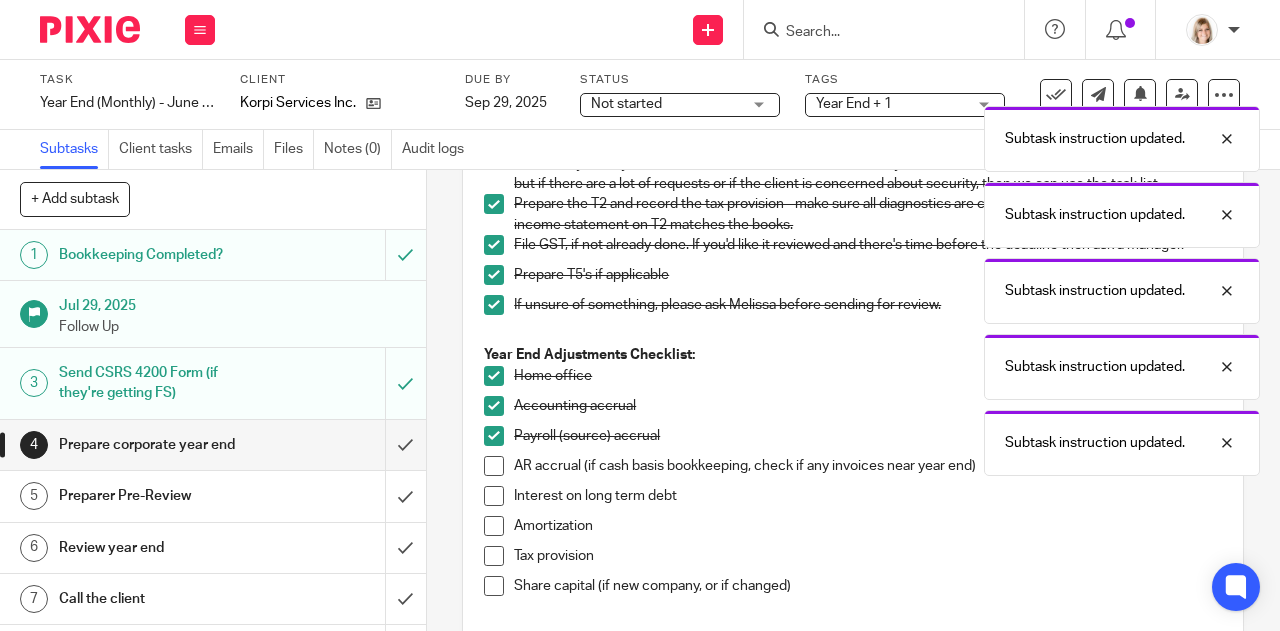 click at bounding box center [494, 466] 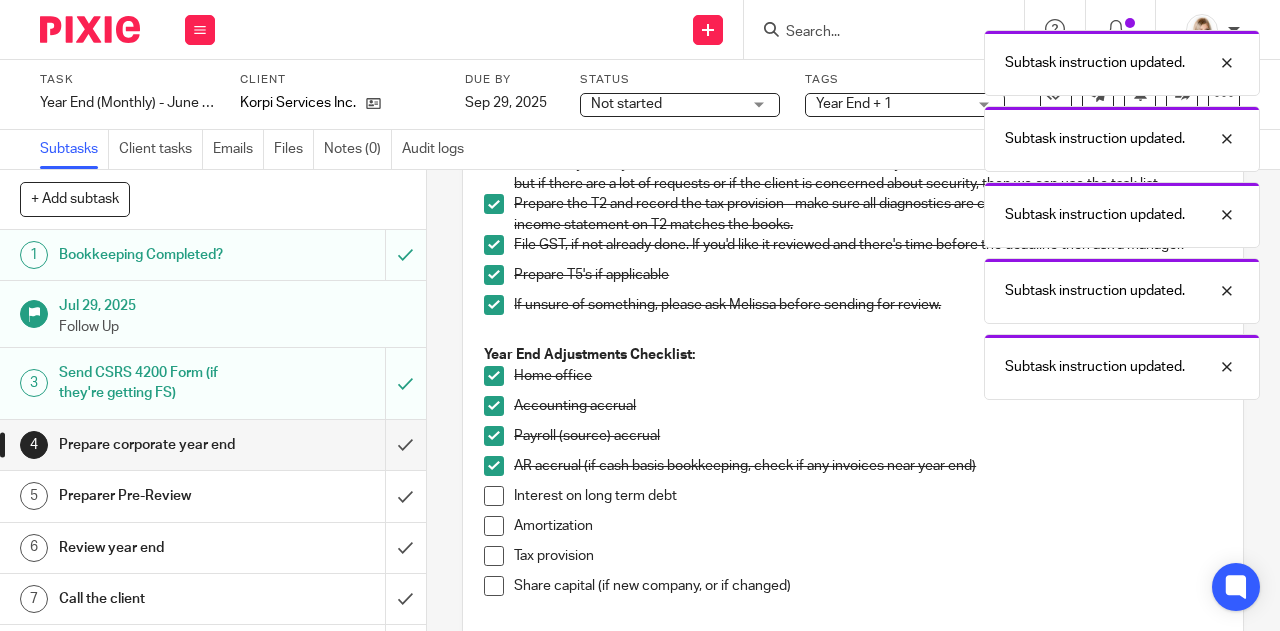 click at bounding box center (494, 496) 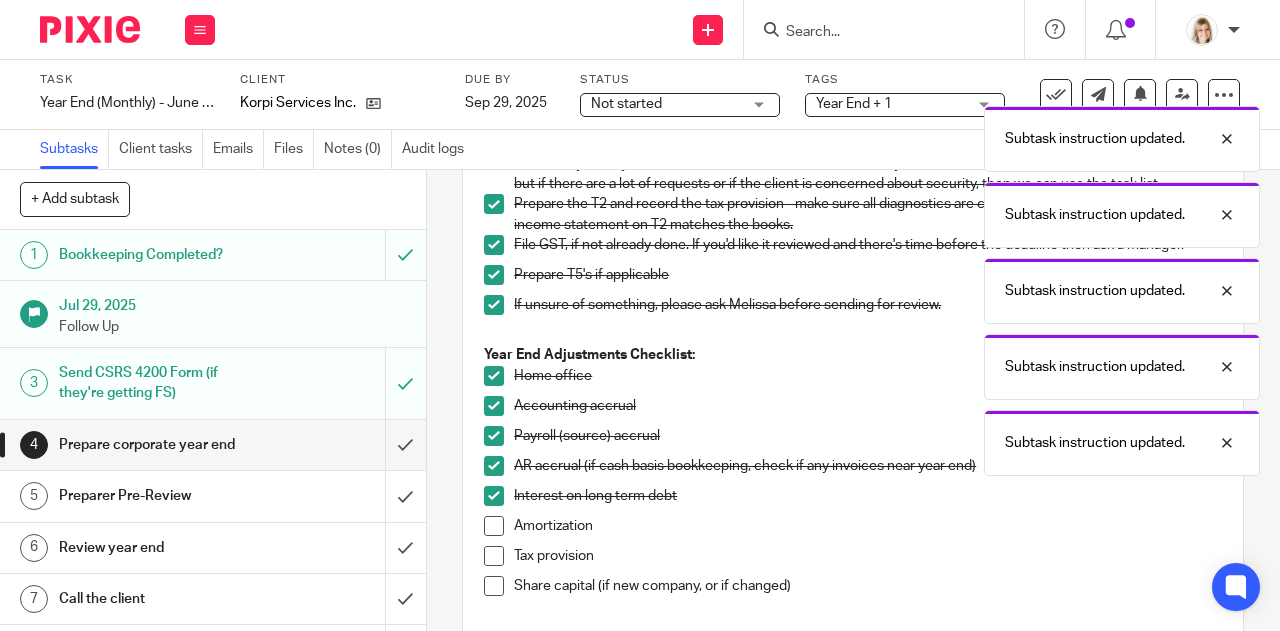 click at bounding box center [494, 526] 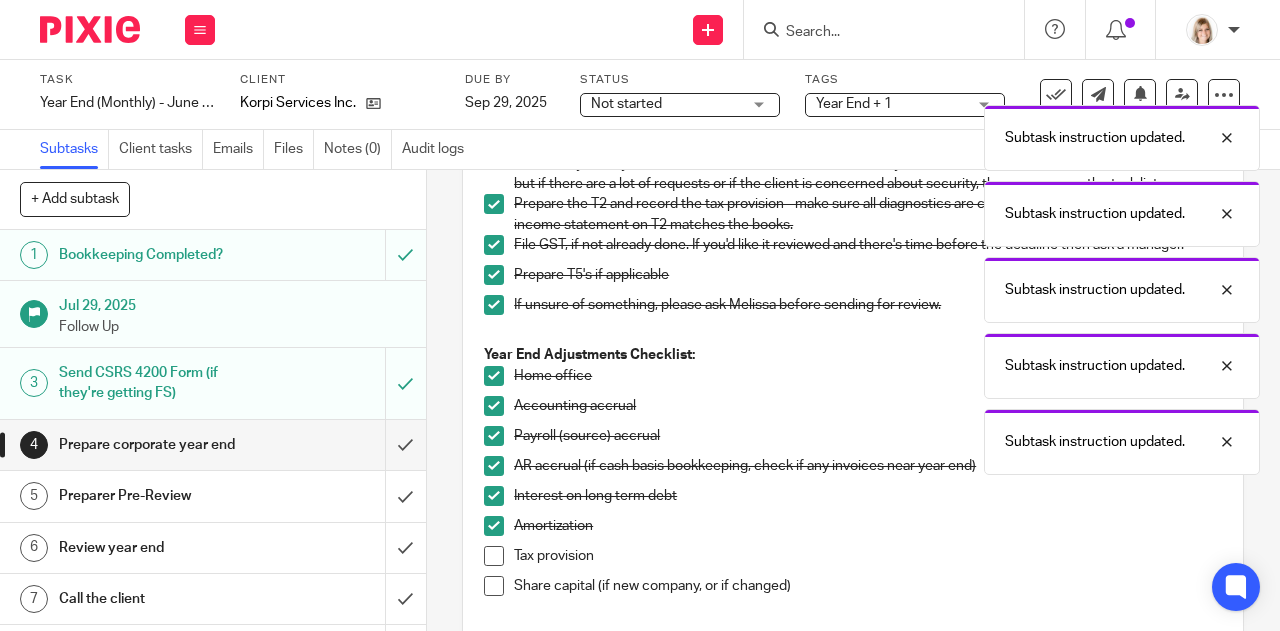 click at bounding box center (494, 556) 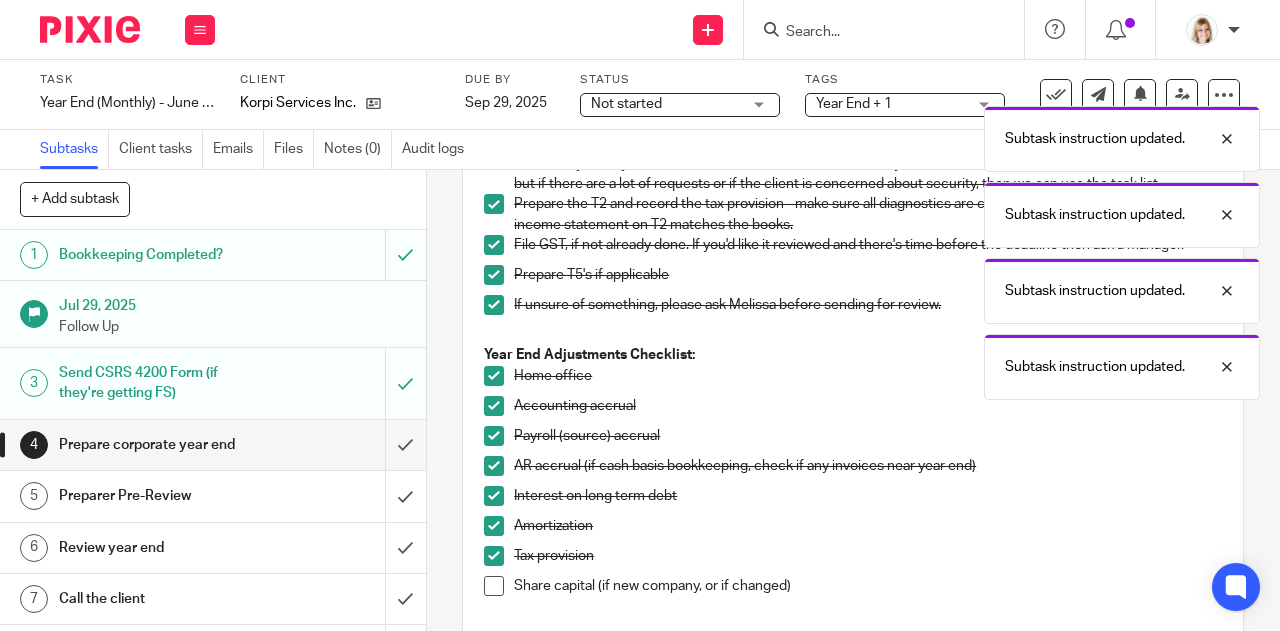 click at bounding box center (494, 586) 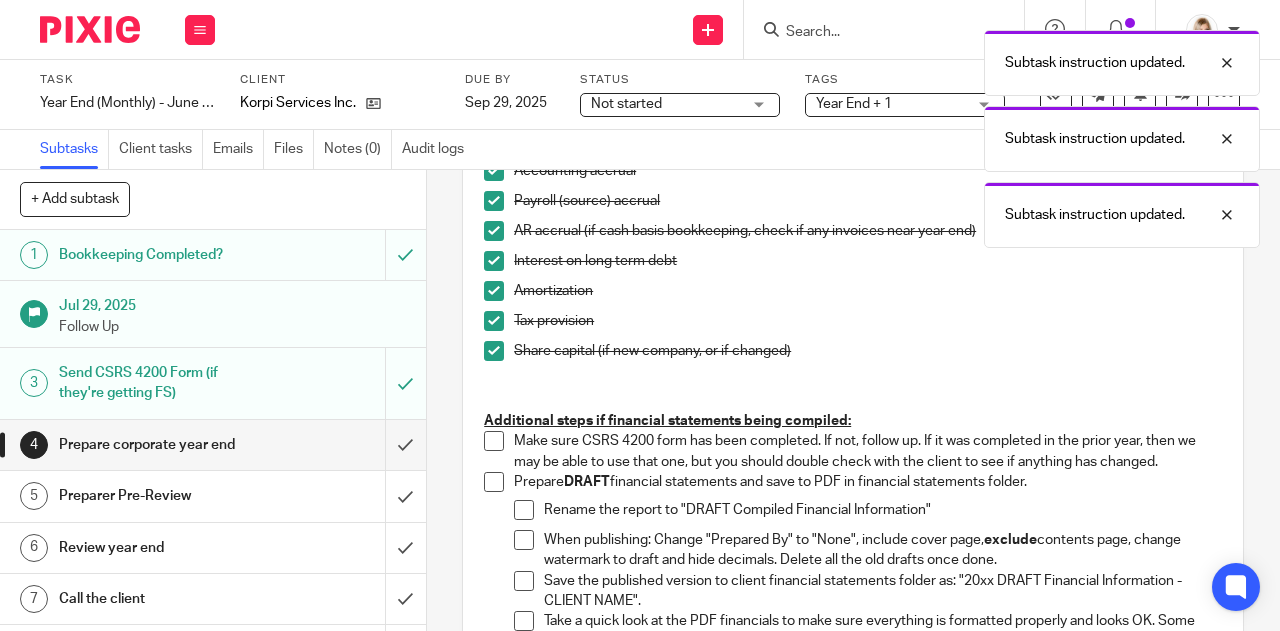scroll, scrollTop: 822, scrollLeft: 0, axis: vertical 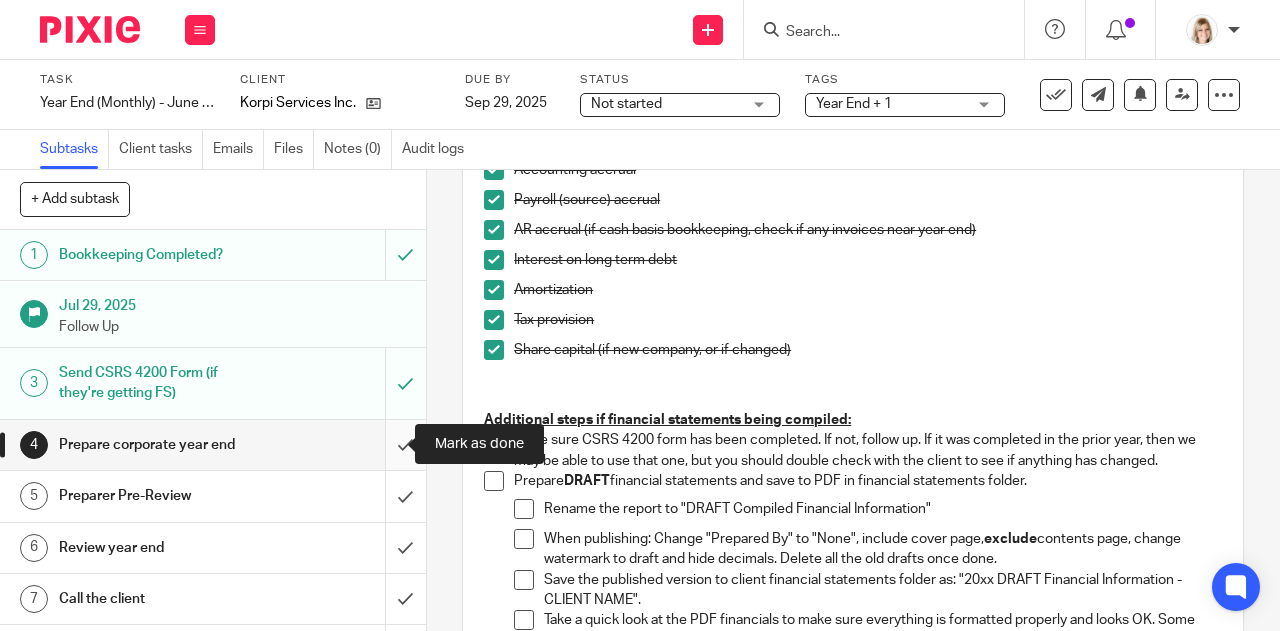 click at bounding box center (213, 445) 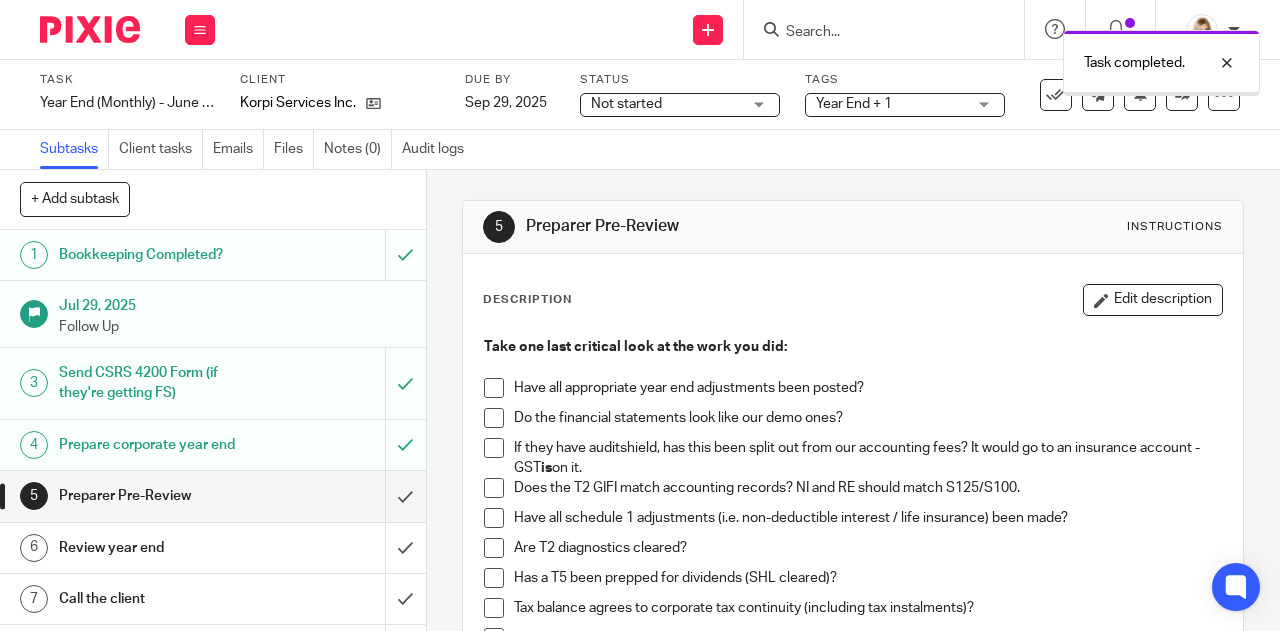 scroll, scrollTop: 0, scrollLeft: 0, axis: both 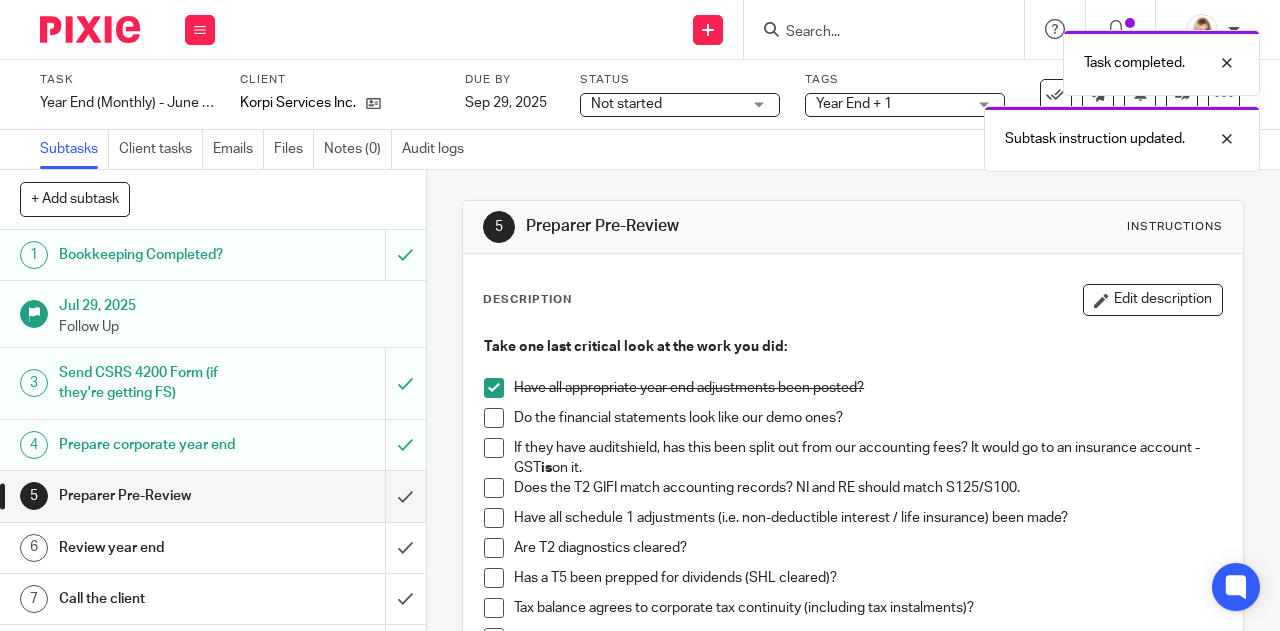 click at bounding box center [494, 418] 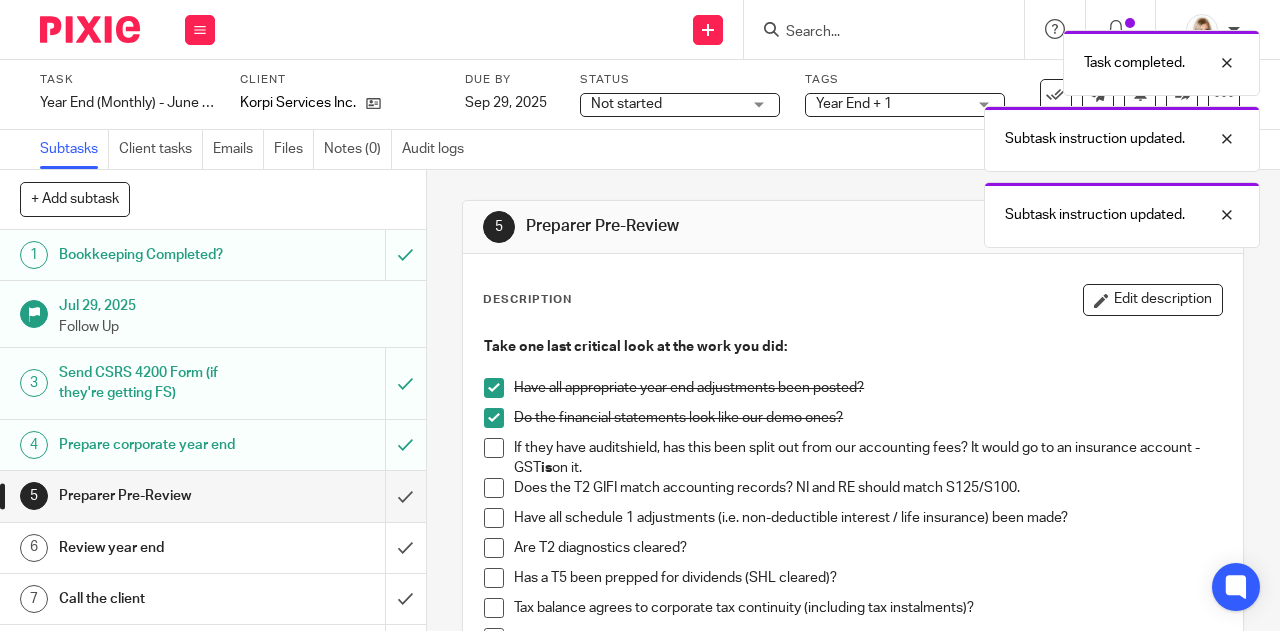 click at bounding box center [494, 448] 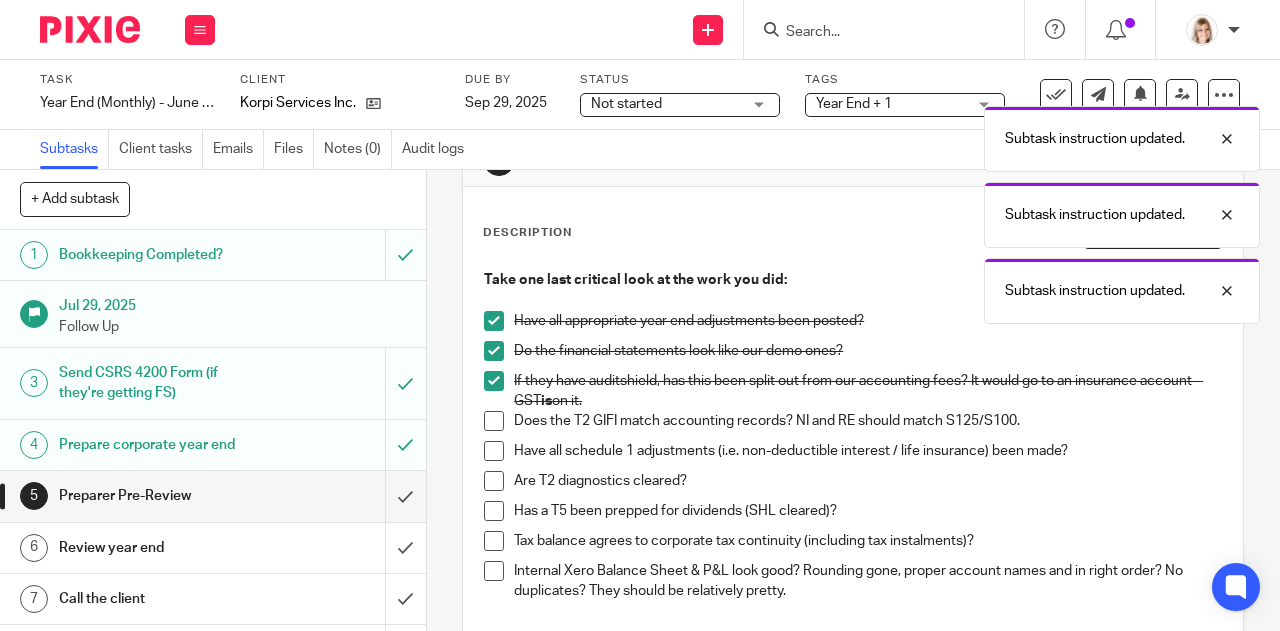 scroll, scrollTop: 69, scrollLeft: 0, axis: vertical 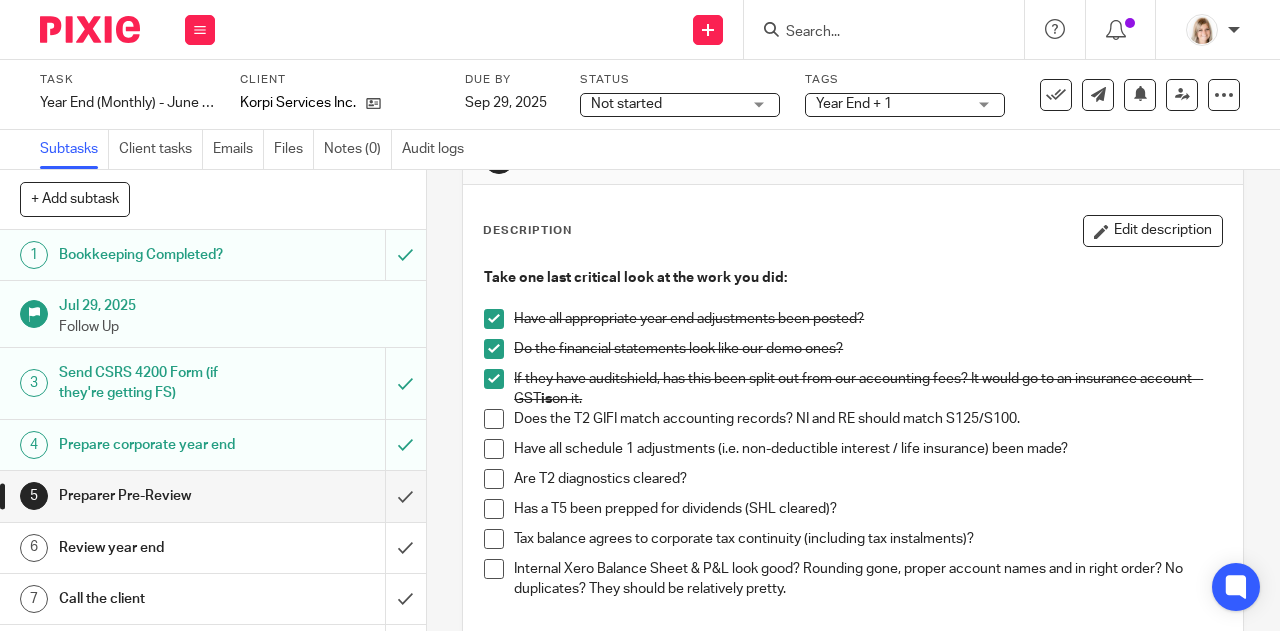 click at bounding box center (494, 379) 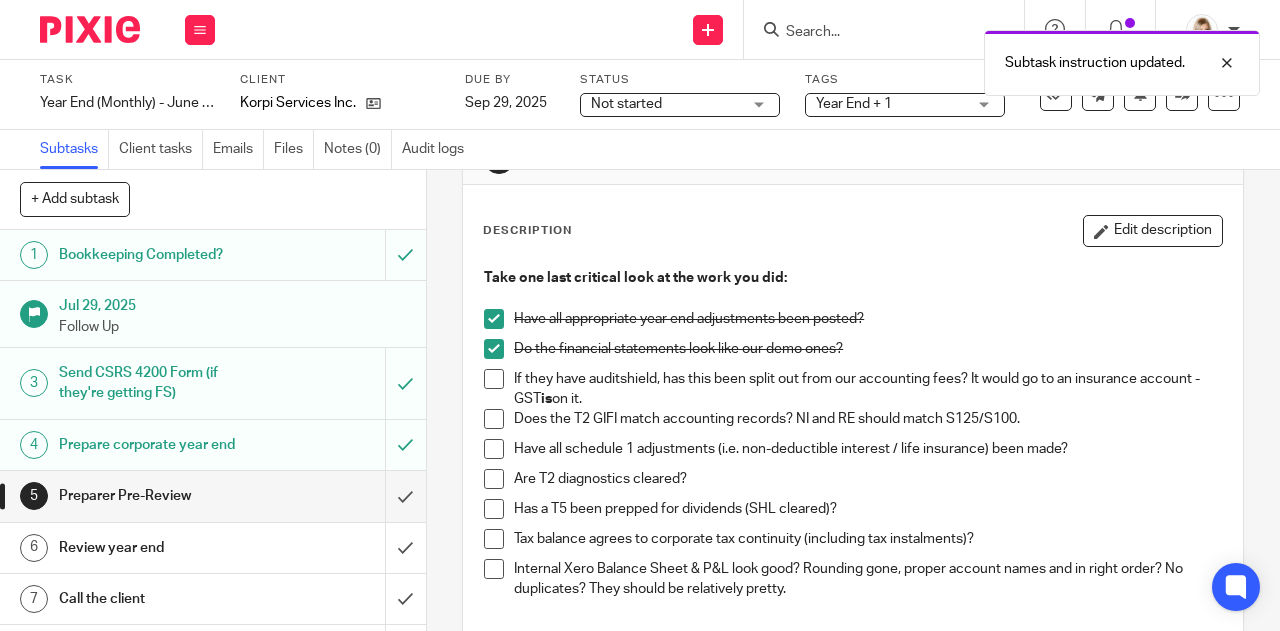 drag, startPoint x: 601, startPoint y: 402, endPoint x: 512, endPoint y: 383, distance: 91.00549 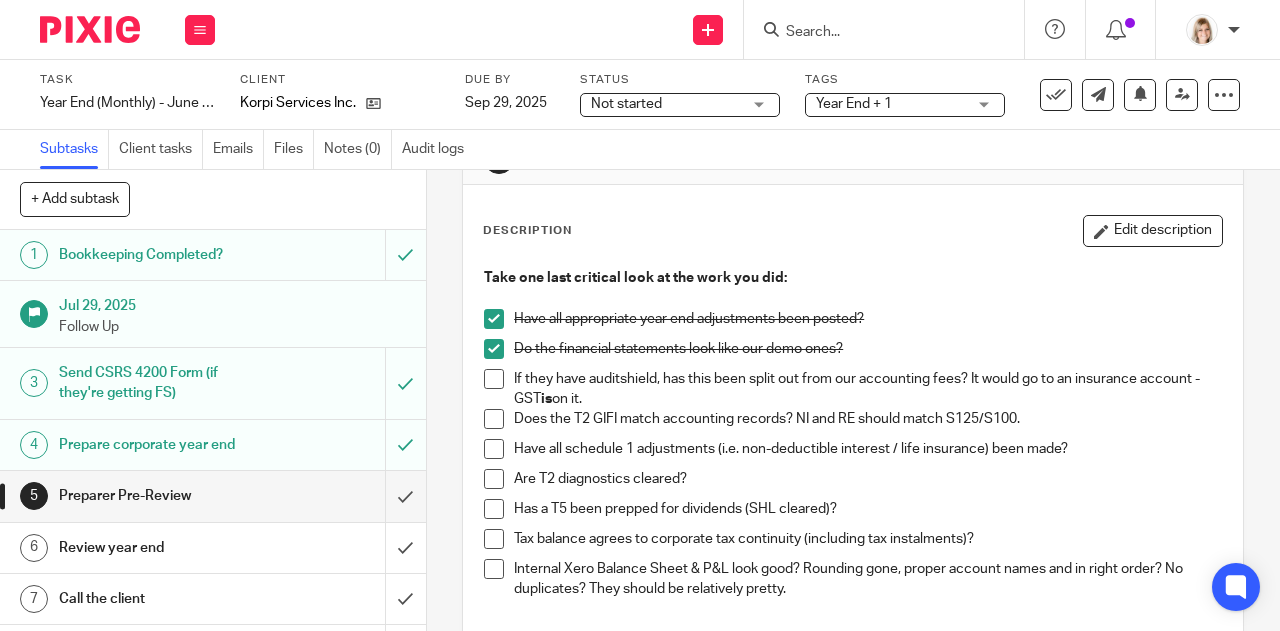 click at bounding box center (494, 419) 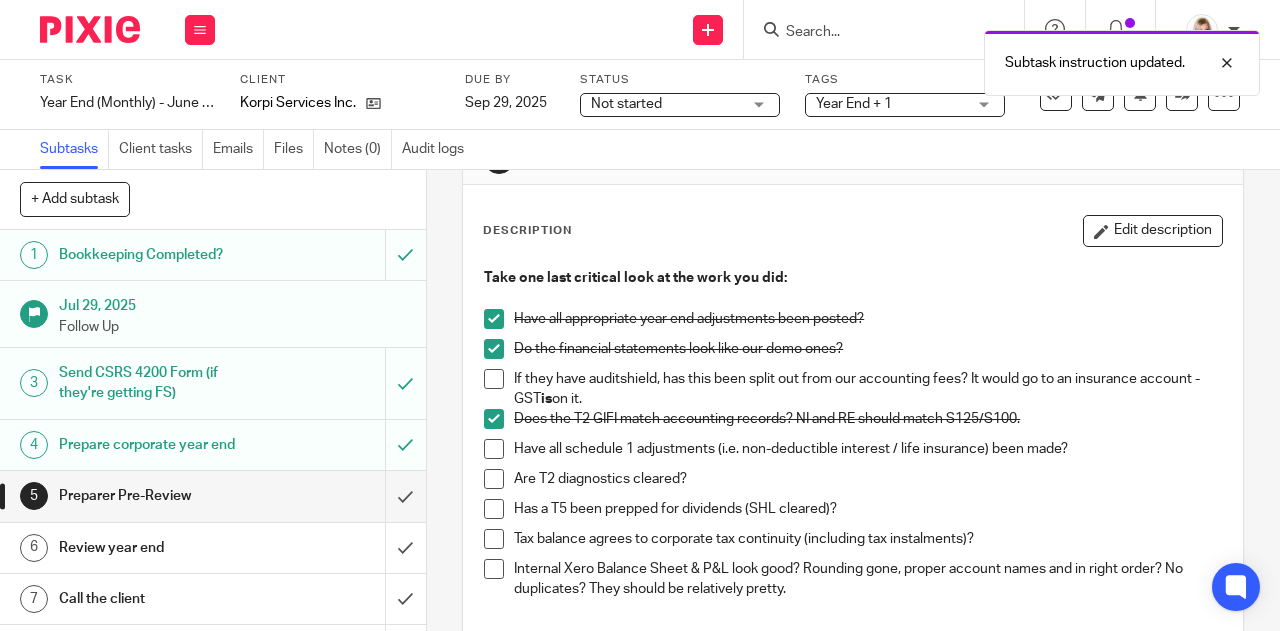 click at bounding box center (494, 449) 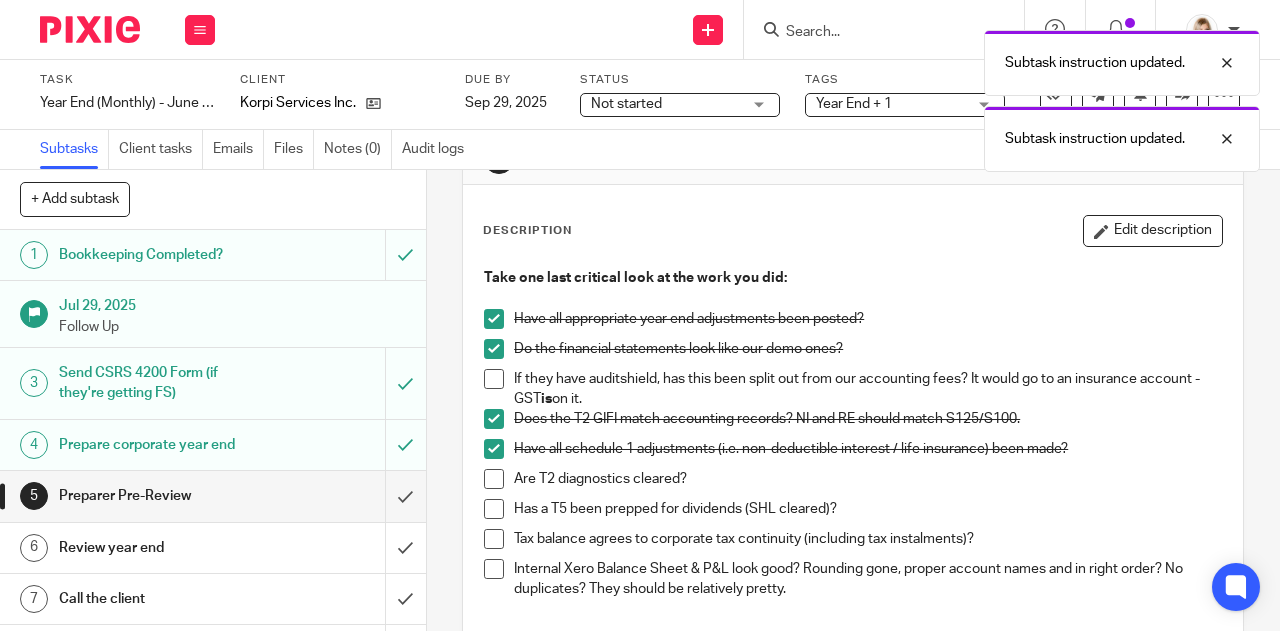 click at bounding box center (494, 479) 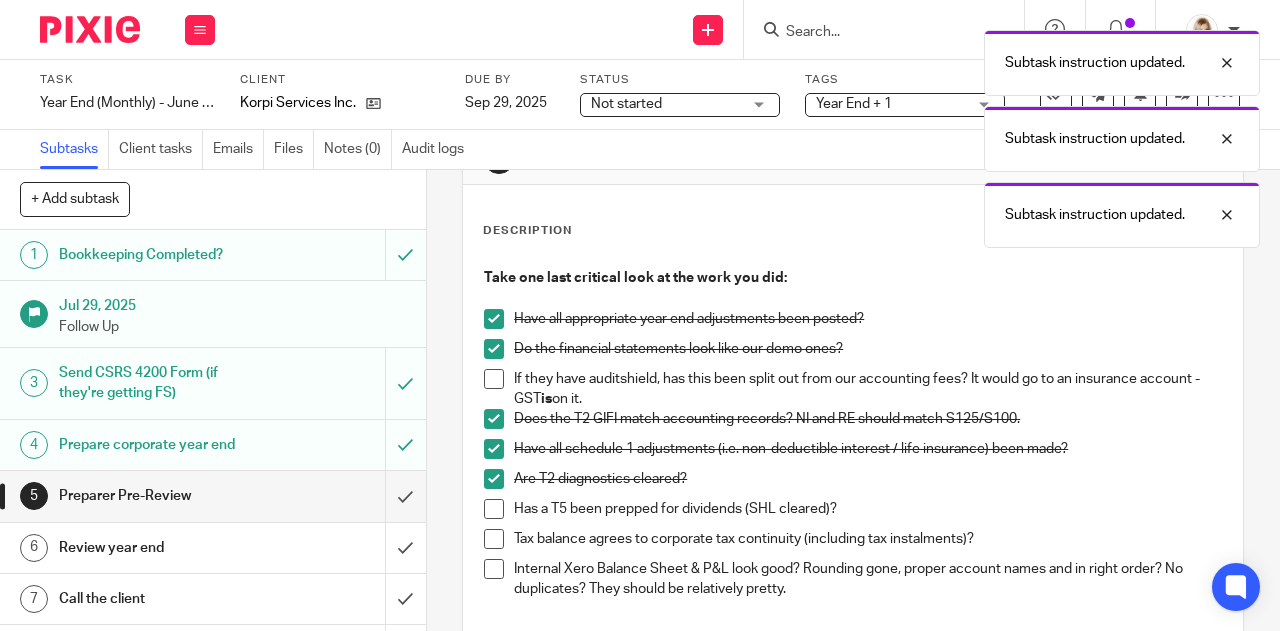 click at bounding box center [494, 509] 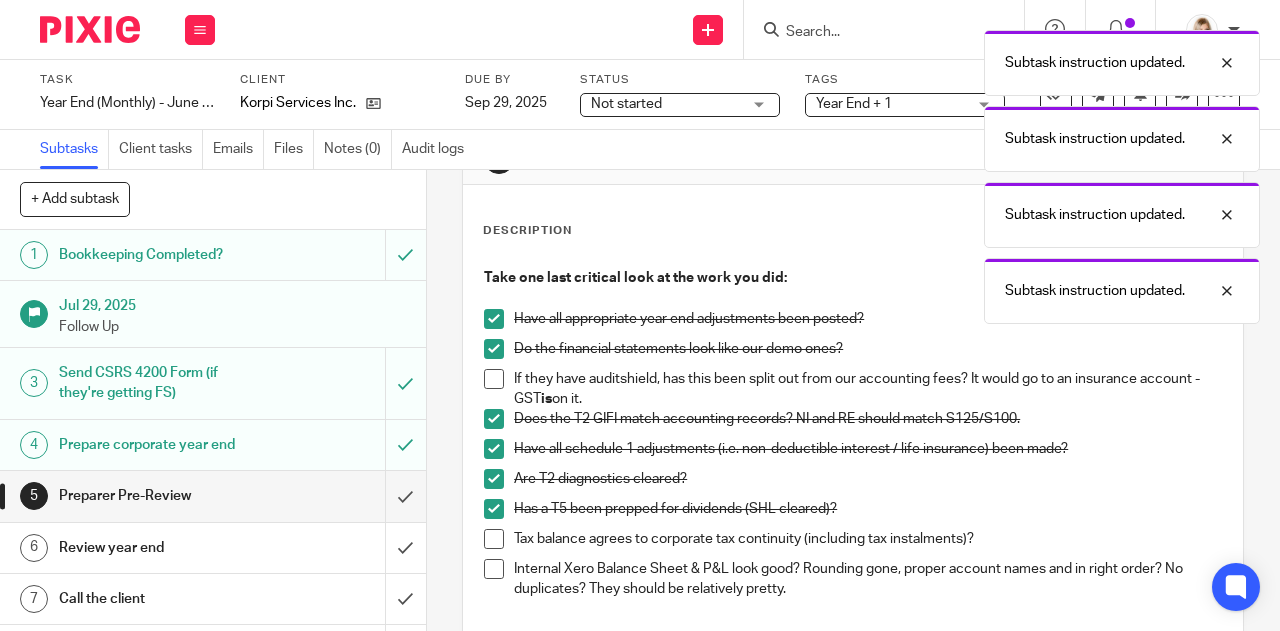 click at bounding box center (494, 539) 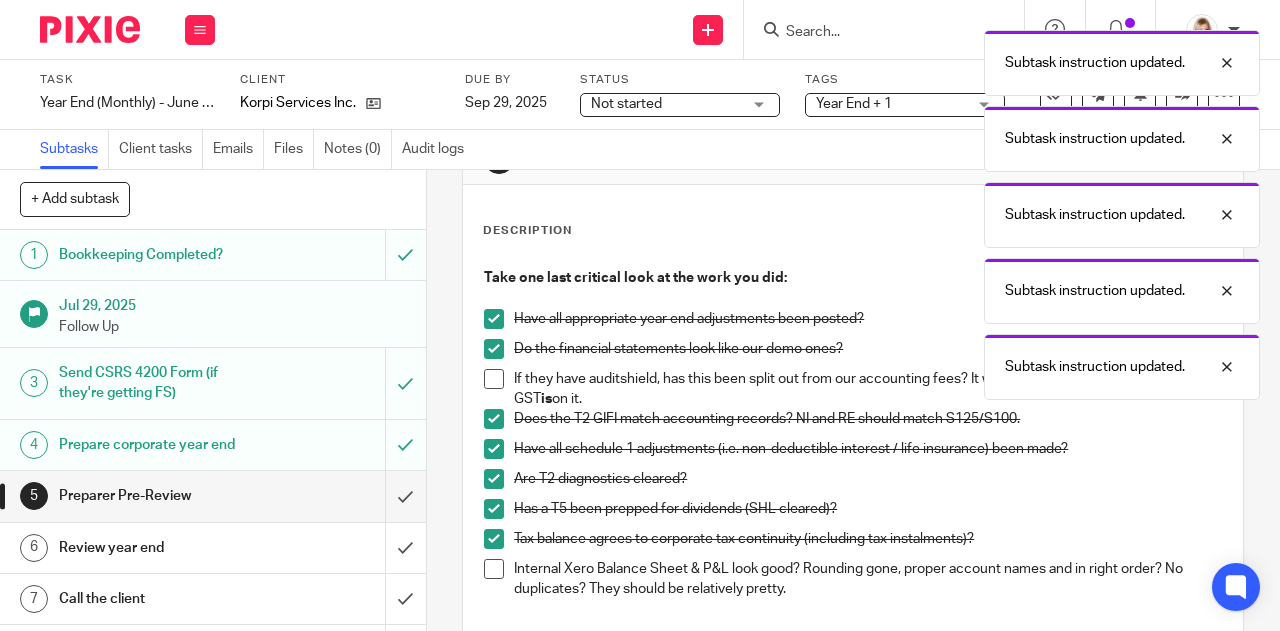 click at bounding box center (494, 569) 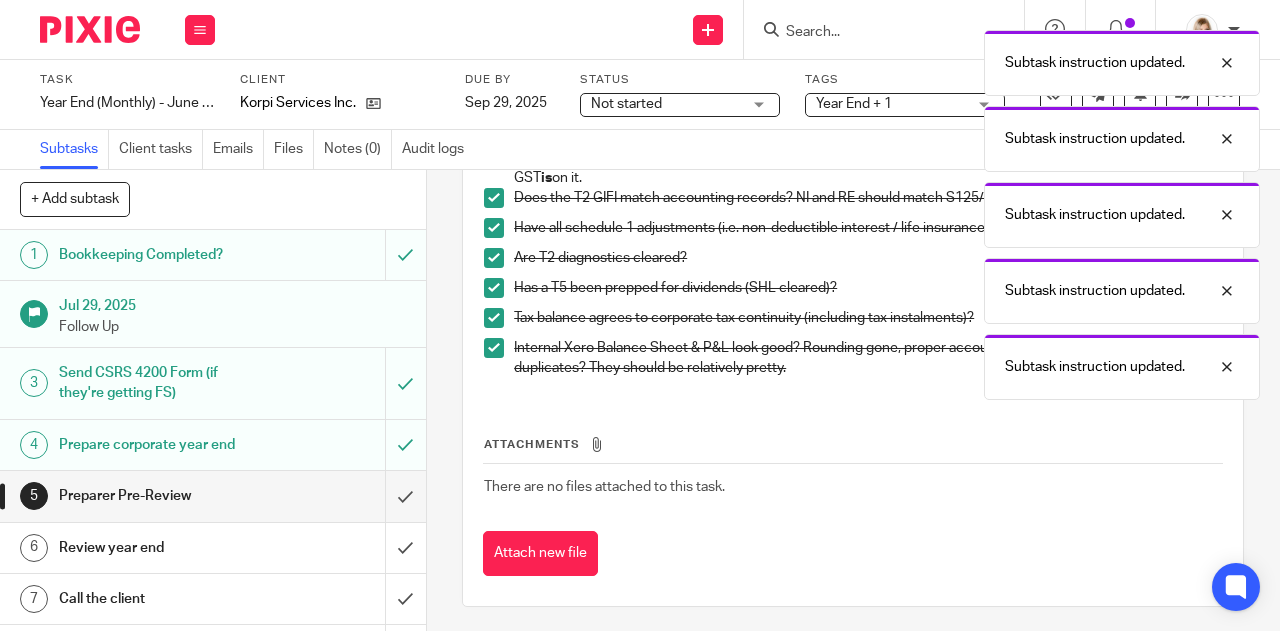 scroll, scrollTop: 294, scrollLeft: 0, axis: vertical 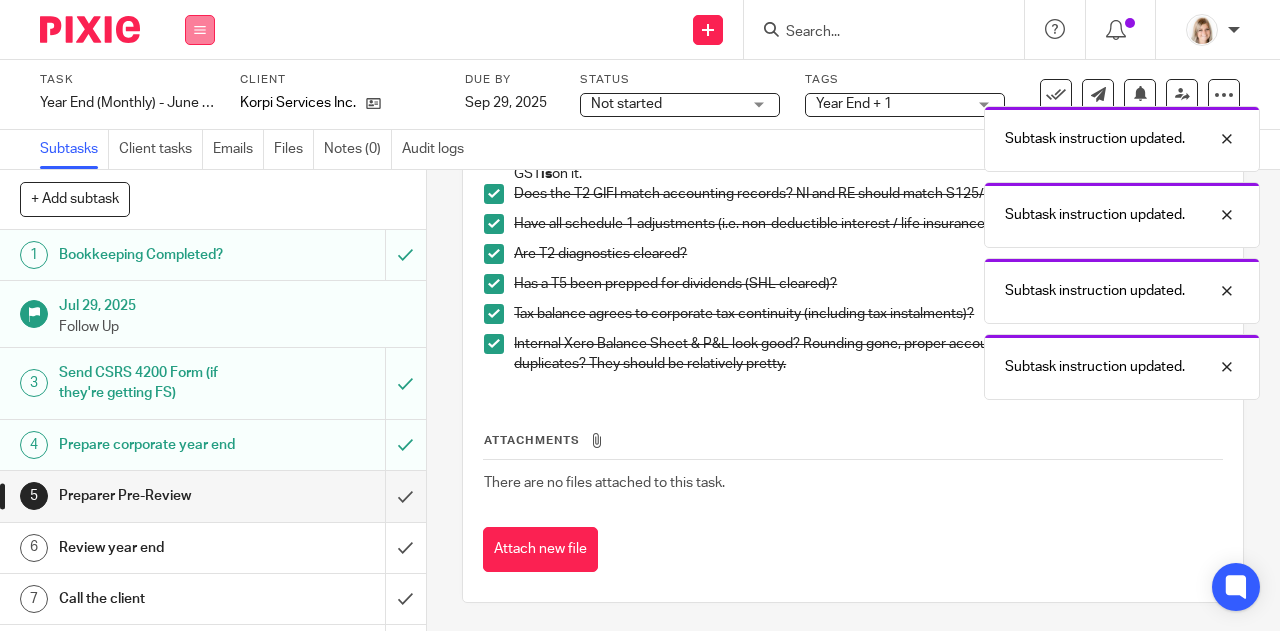 click at bounding box center [200, 30] 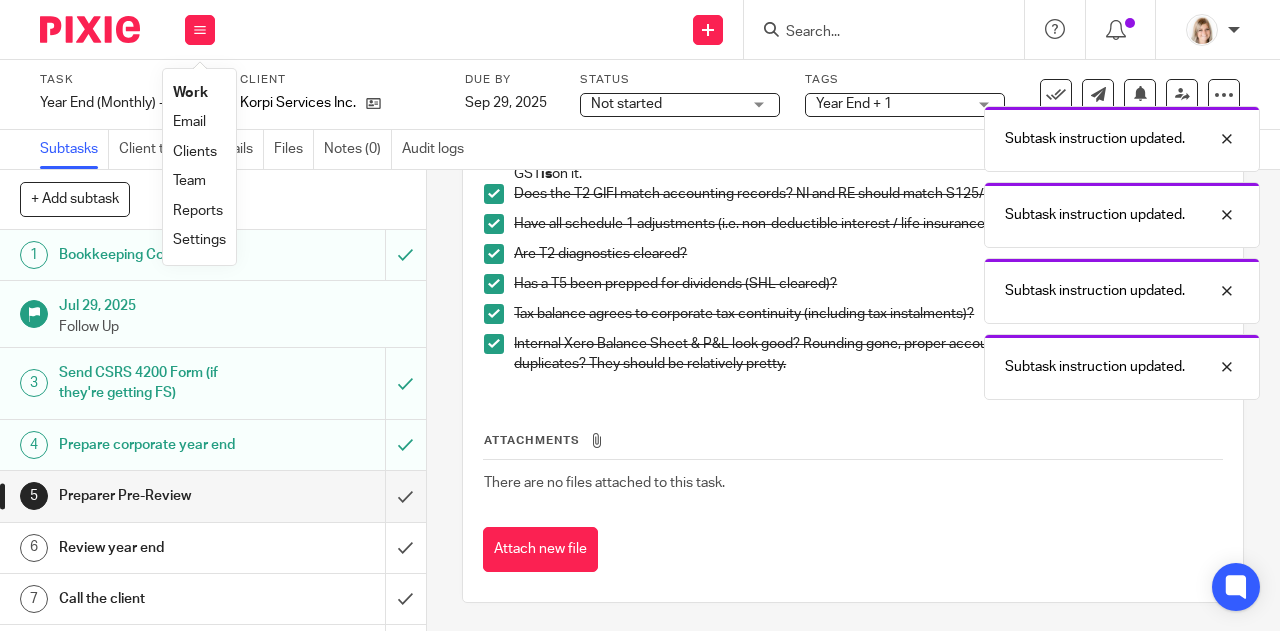 click on "Work" at bounding box center [190, 93] 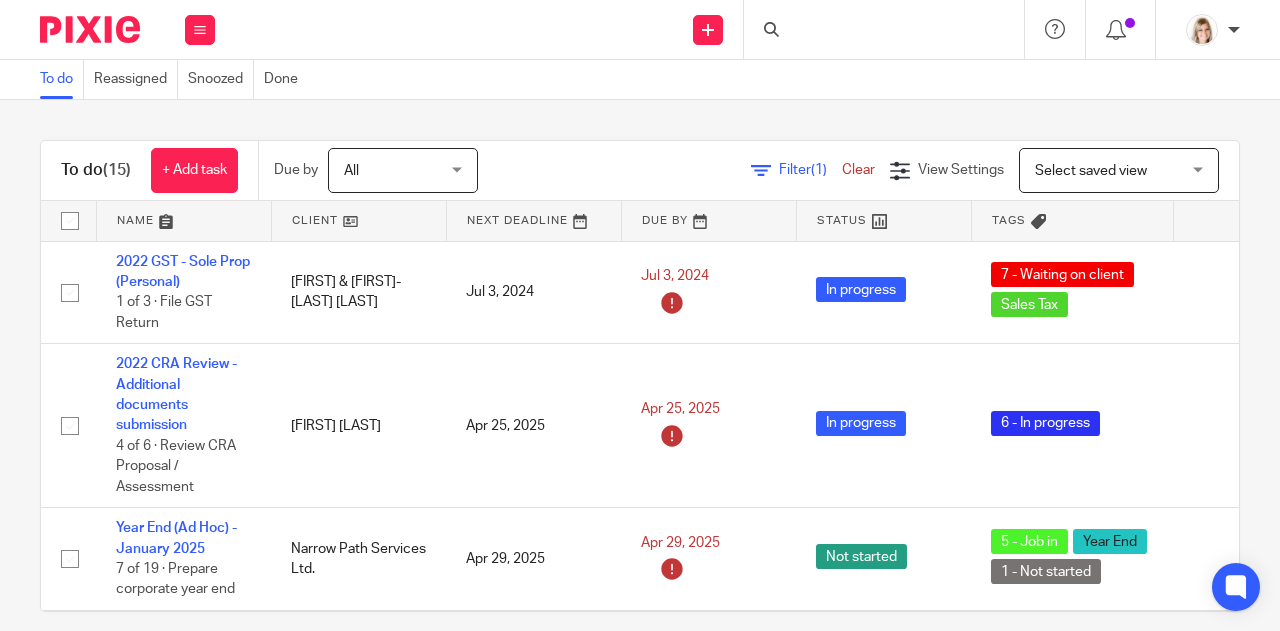 scroll, scrollTop: 0, scrollLeft: 0, axis: both 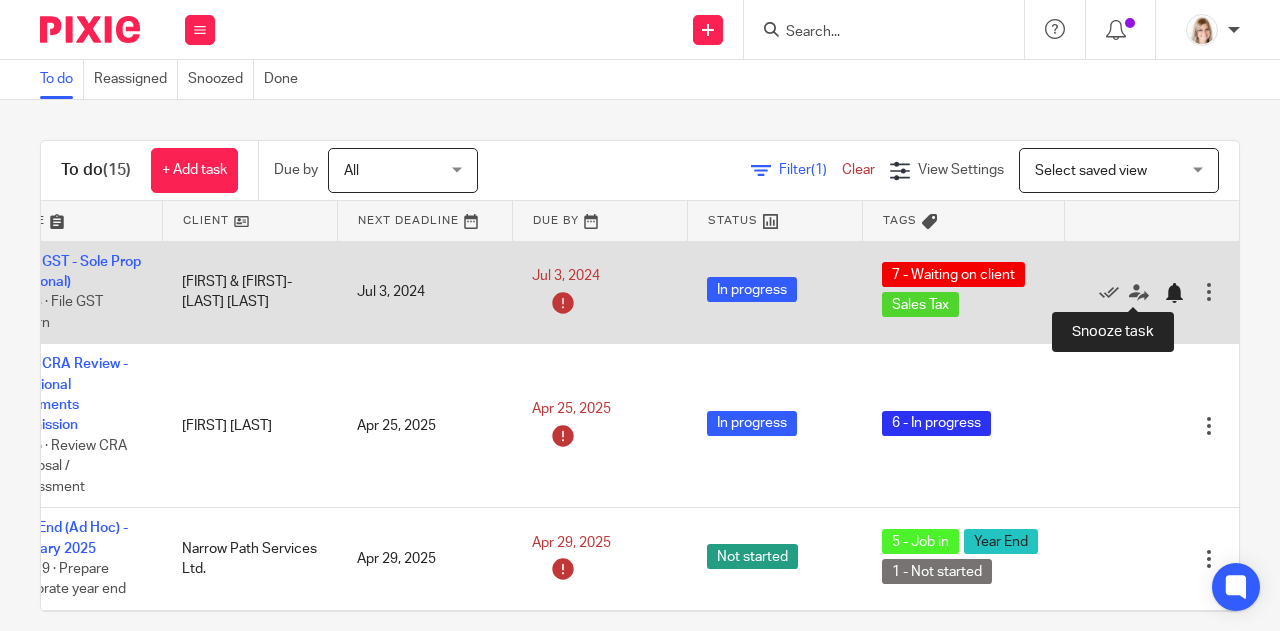 click at bounding box center [1174, 293] 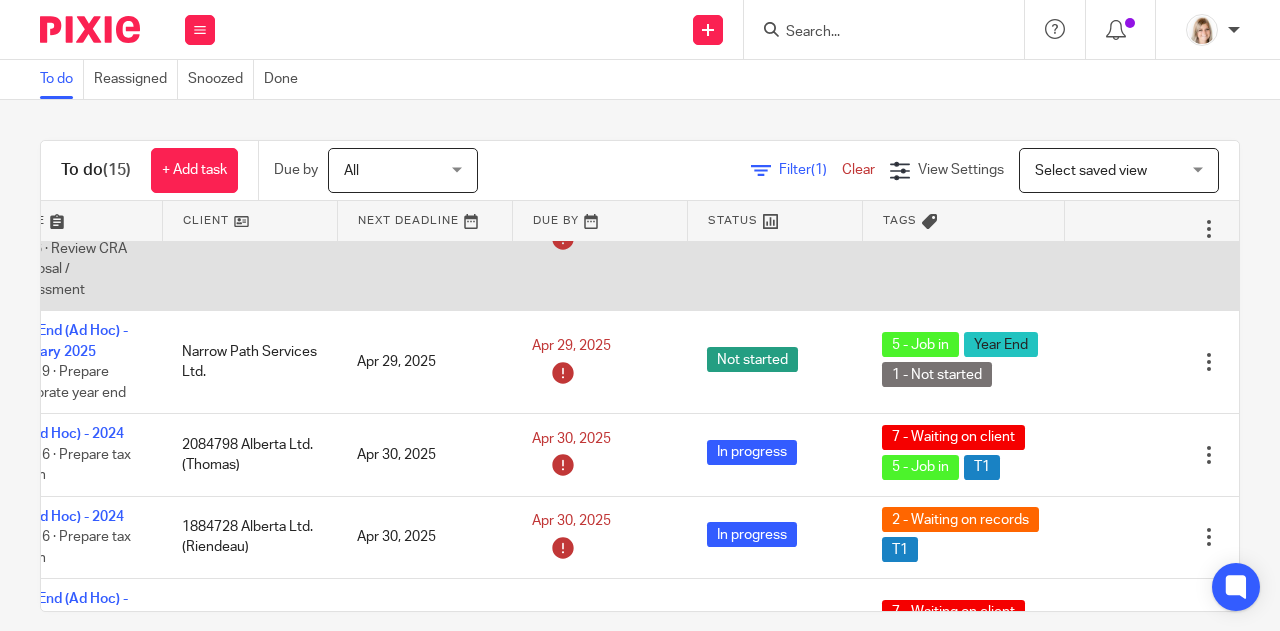 scroll, scrollTop: 0, scrollLeft: 155, axis: horizontal 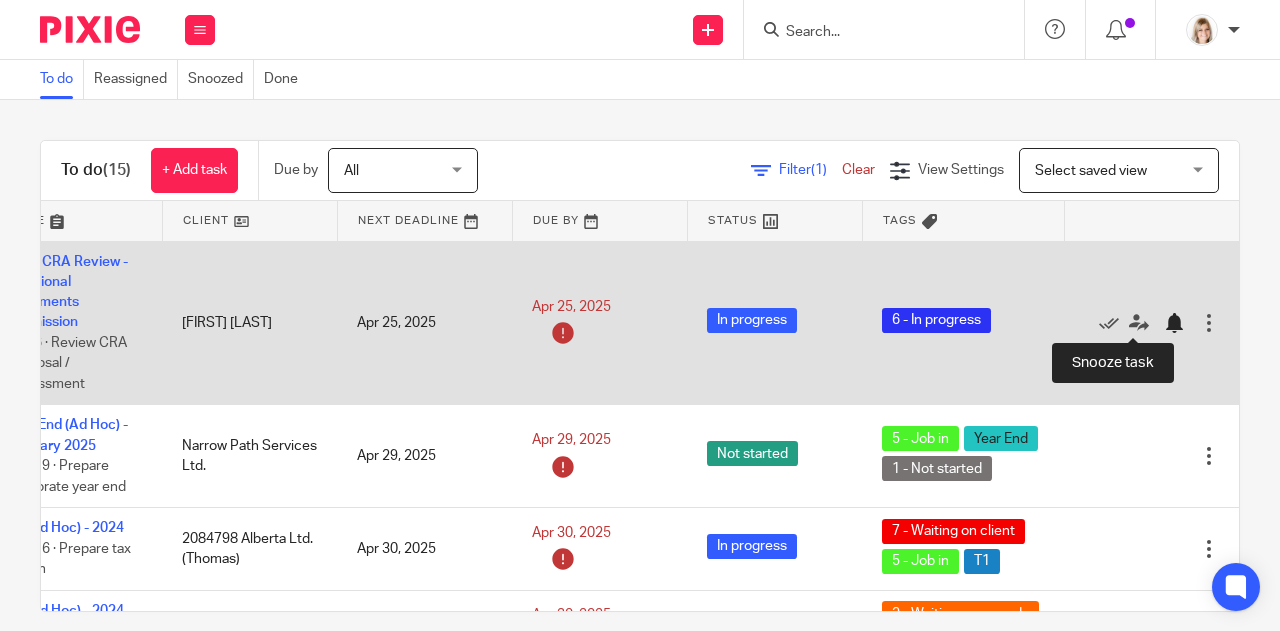 click at bounding box center [1174, 323] 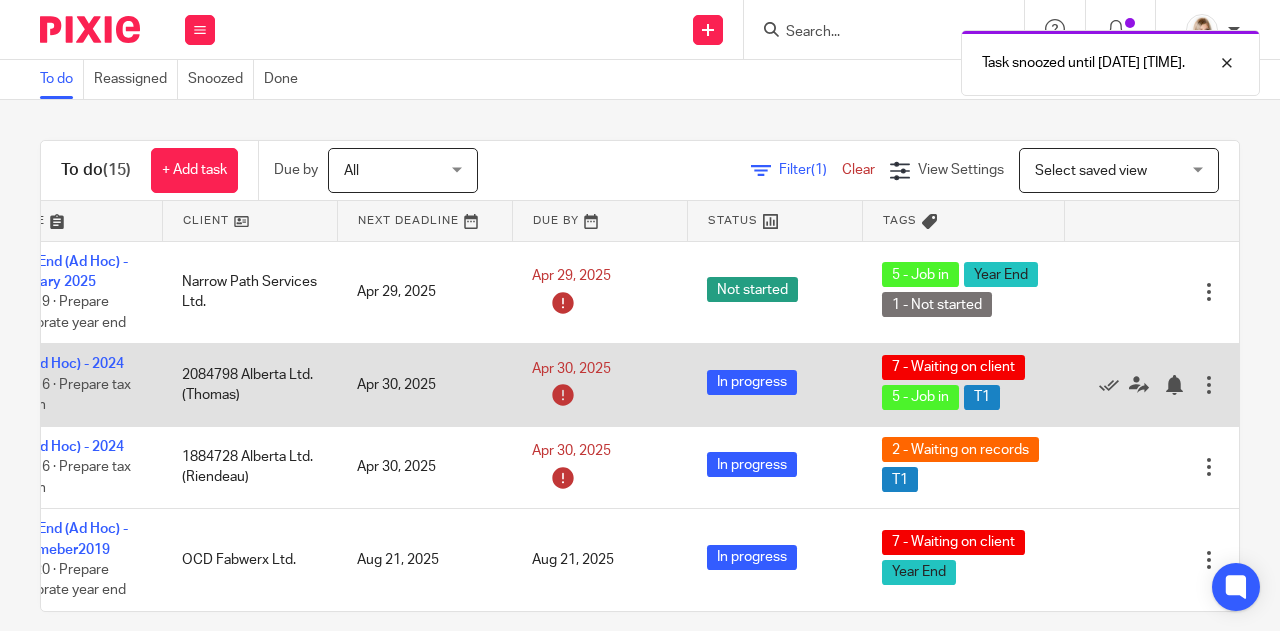 scroll, scrollTop: 14, scrollLeft: 155, axis: both 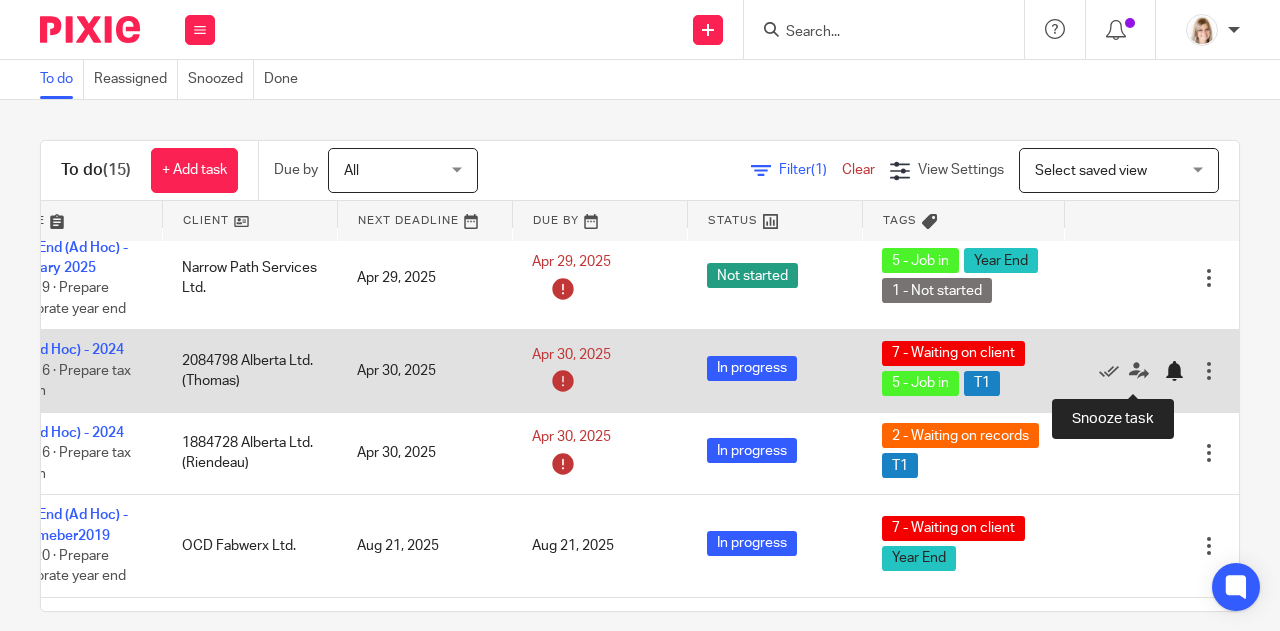 click at bounding box center [1174, 371] 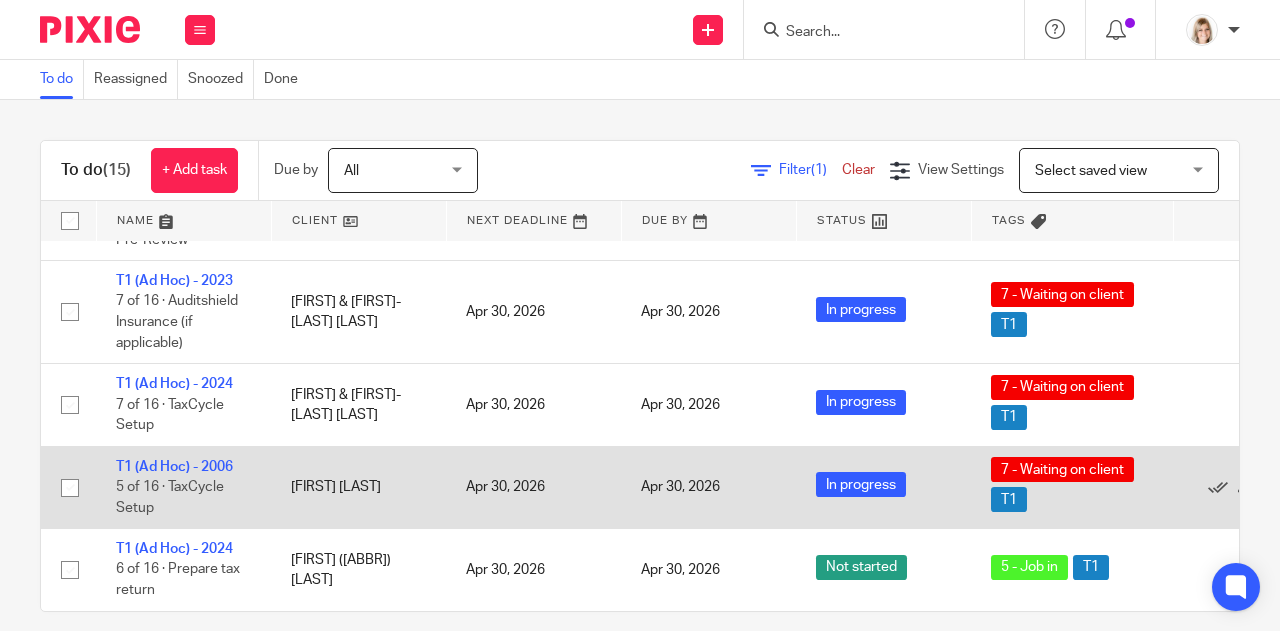 scroll, scrollTop: 863, scrollLeft: 155, axis: both 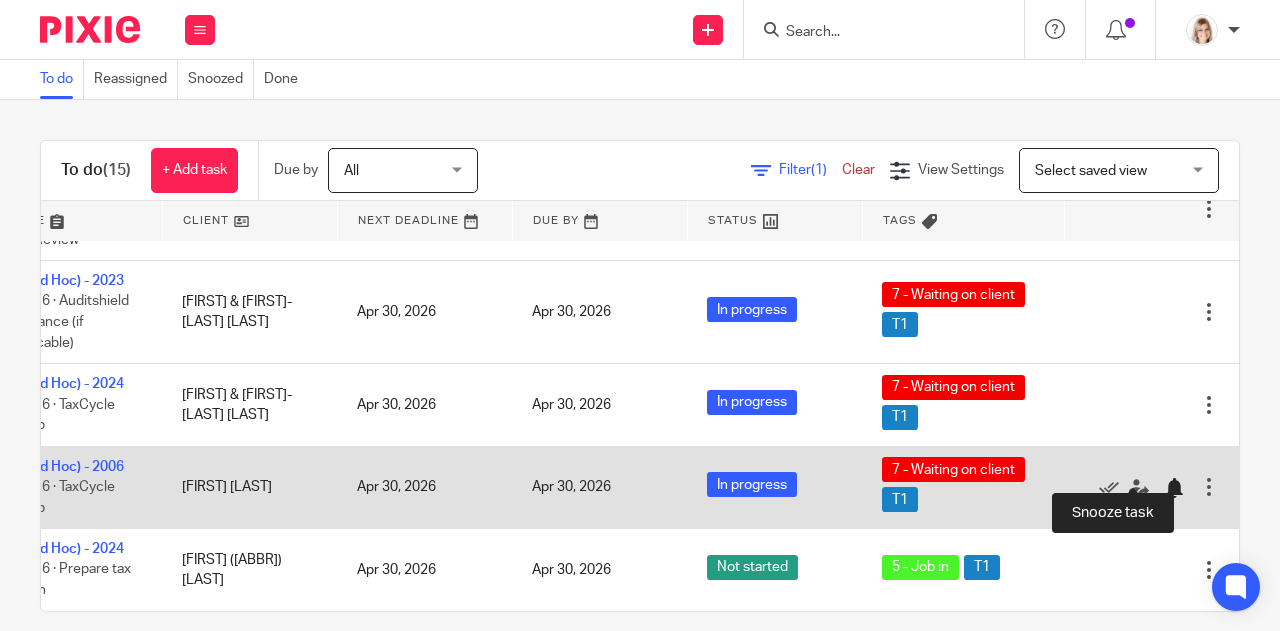 click at bounding box center (1174, 488) 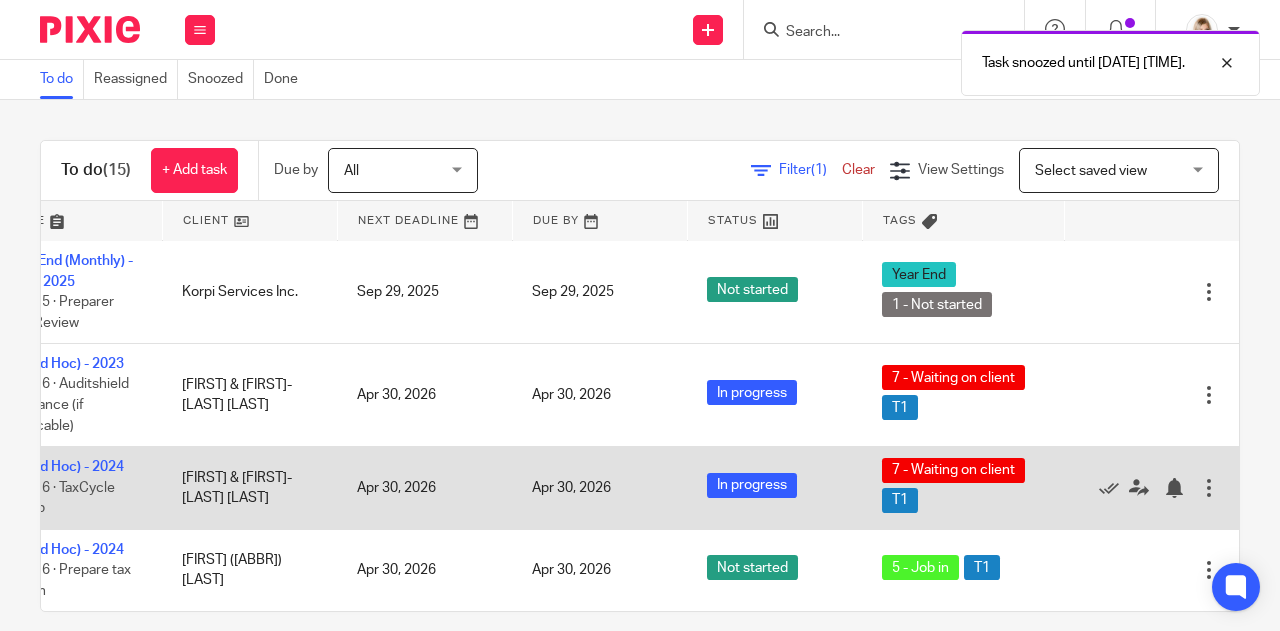 scroll, scrollTop: 781, scrollLeft: 0, axis: vertical 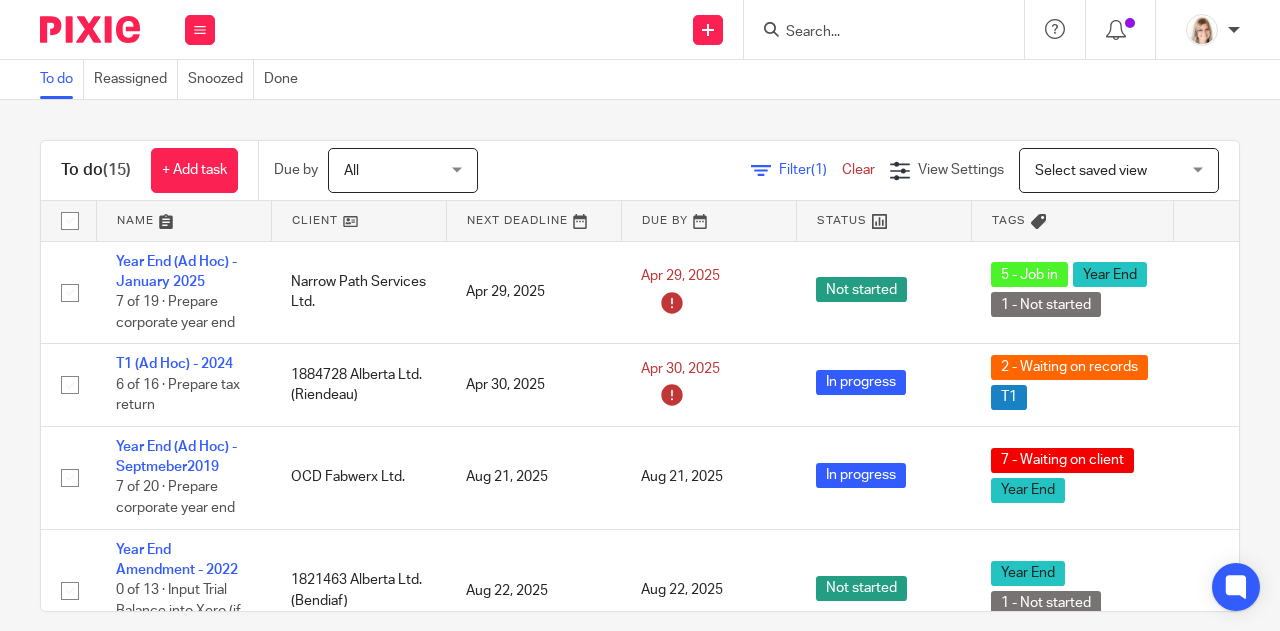 click on "Aug 21, 2025" at bounding box center (533, 477) 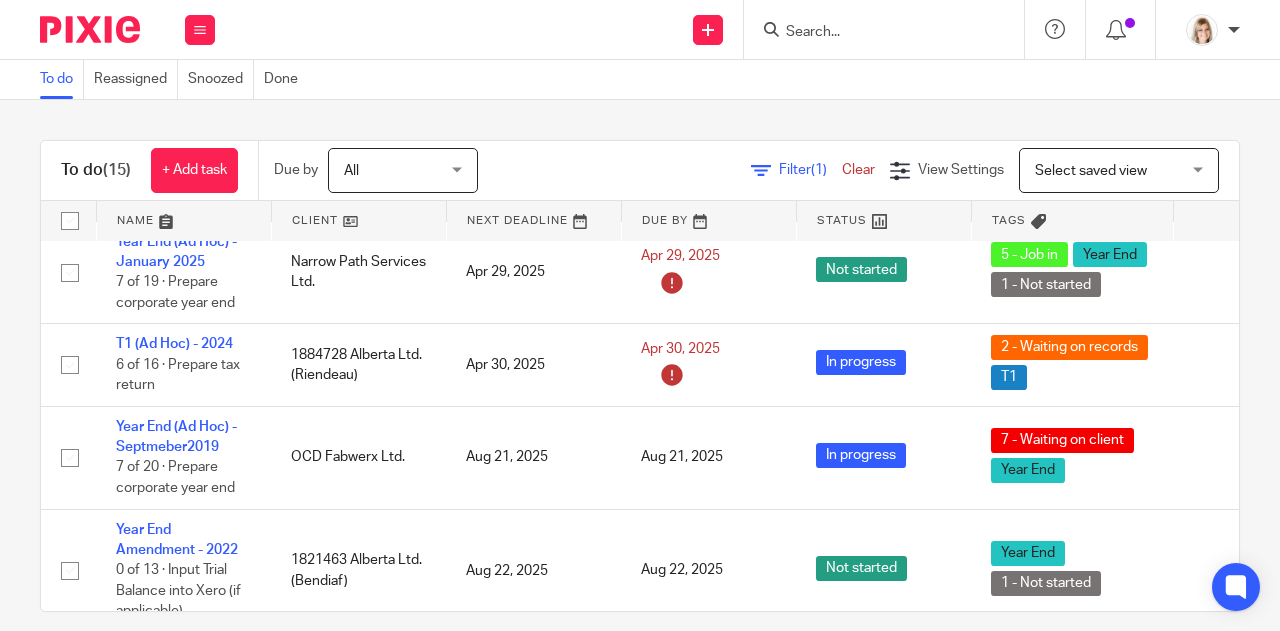 scroll, scrollTop: 0, scrollLeft: 0, axis: both 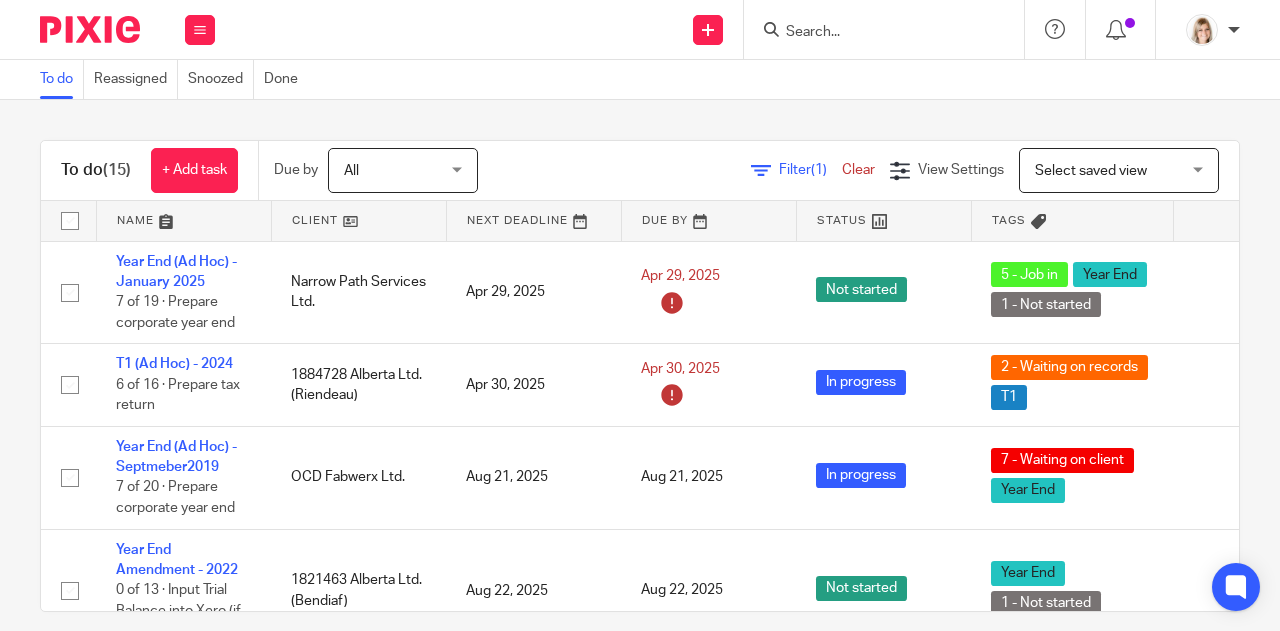 click at bounding box center (884, 29) 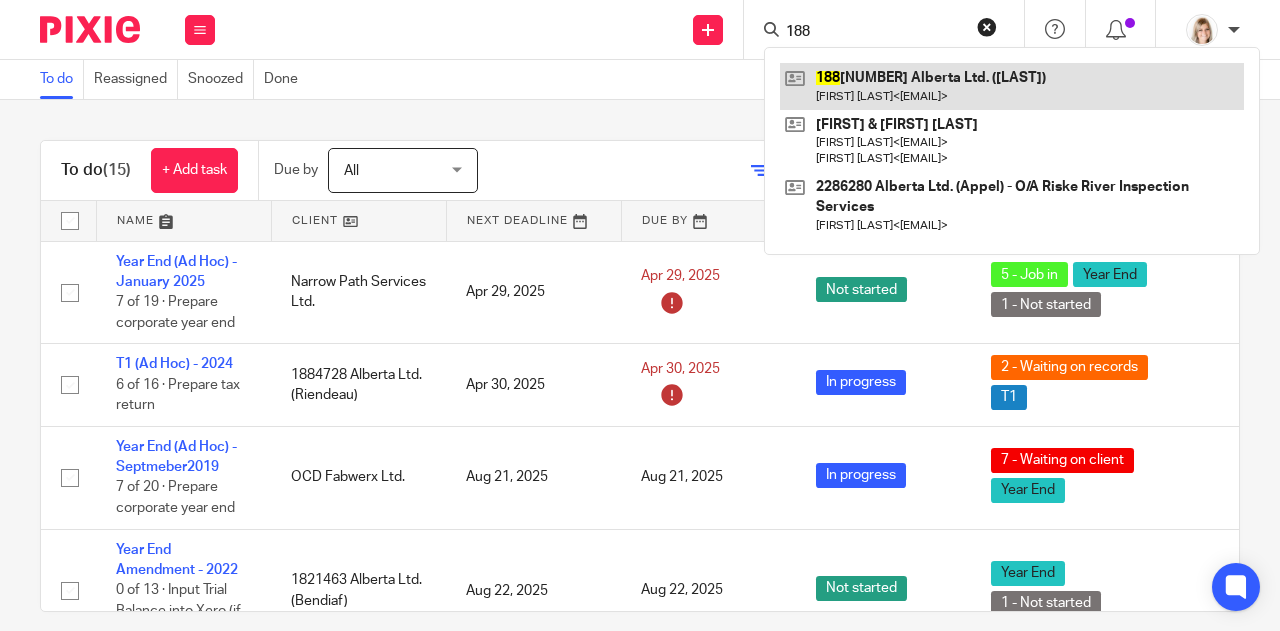 type on "188" 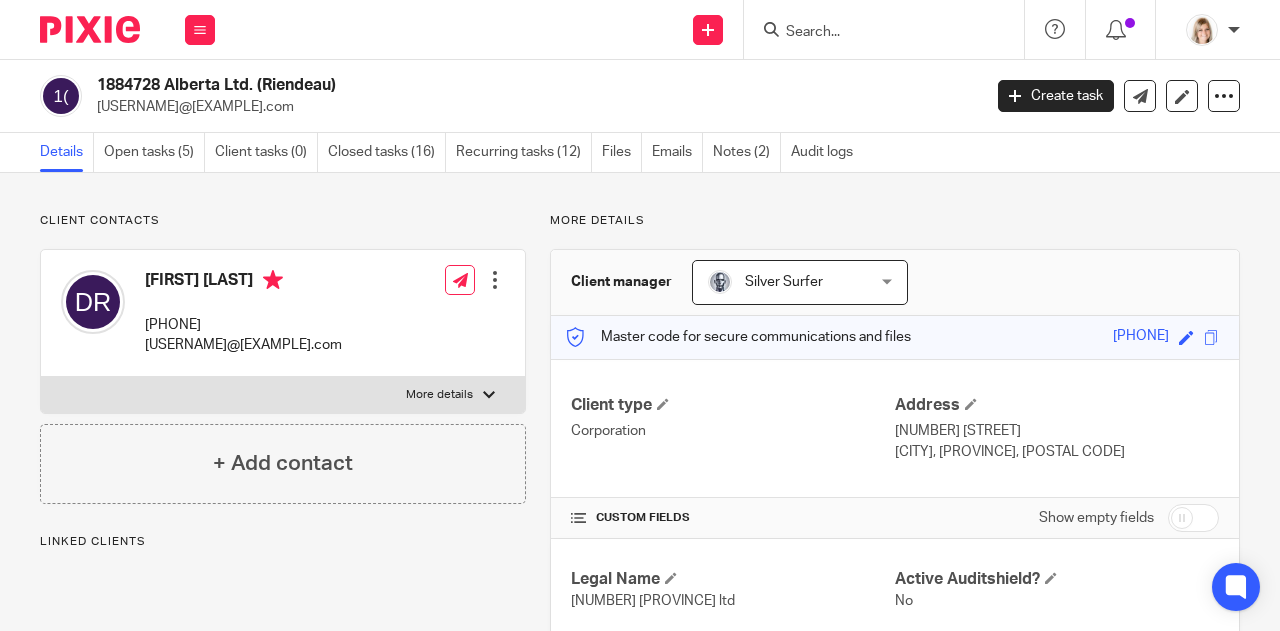 scroll, scrollTop: 0, scrollLeft: 0, axis: both 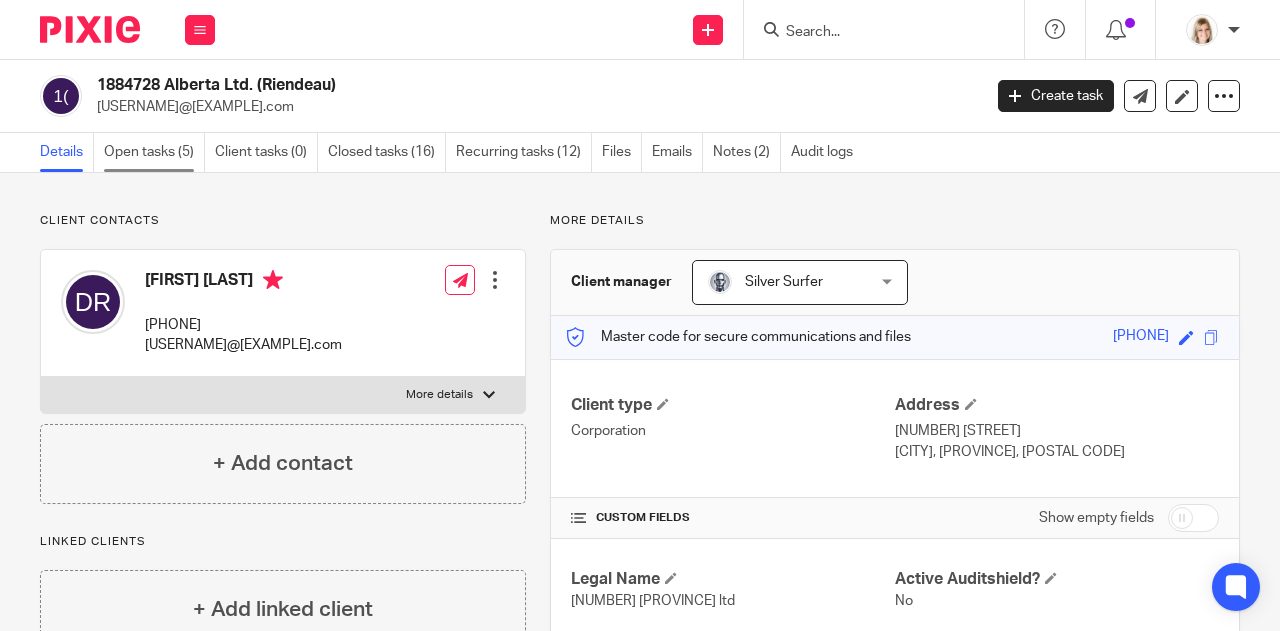 click on "Open tasks (5)" at bounding box center [154, 152] 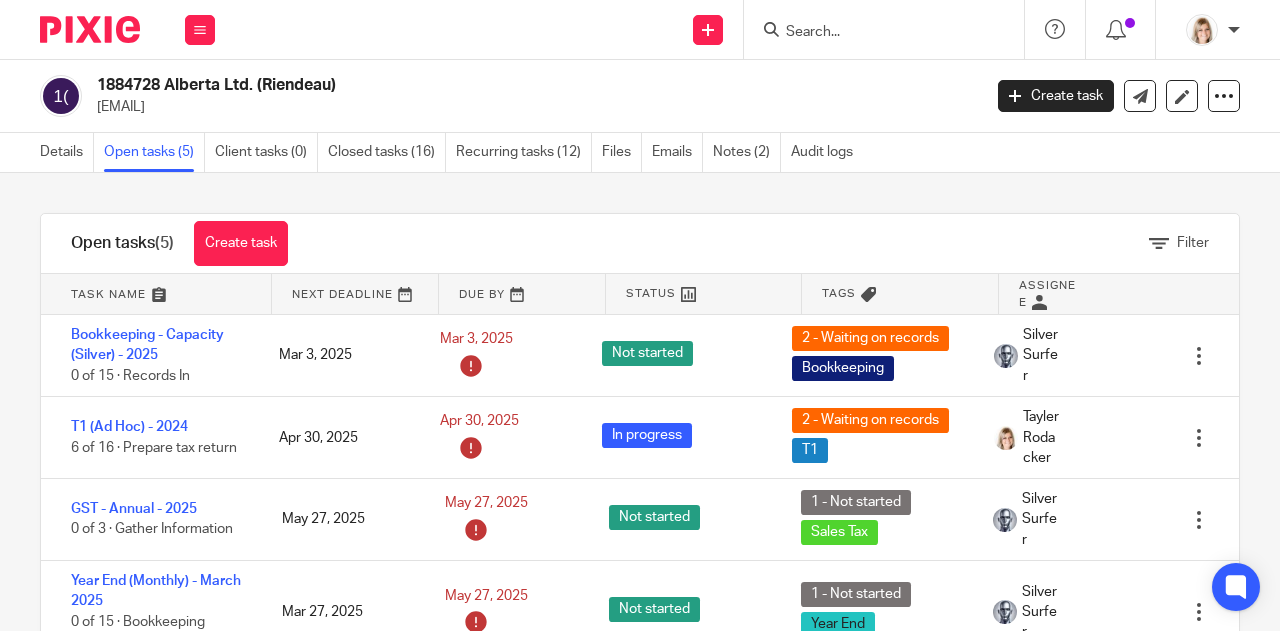 scroll, scrollTop: 0, scrollLeft: 0, axis: both 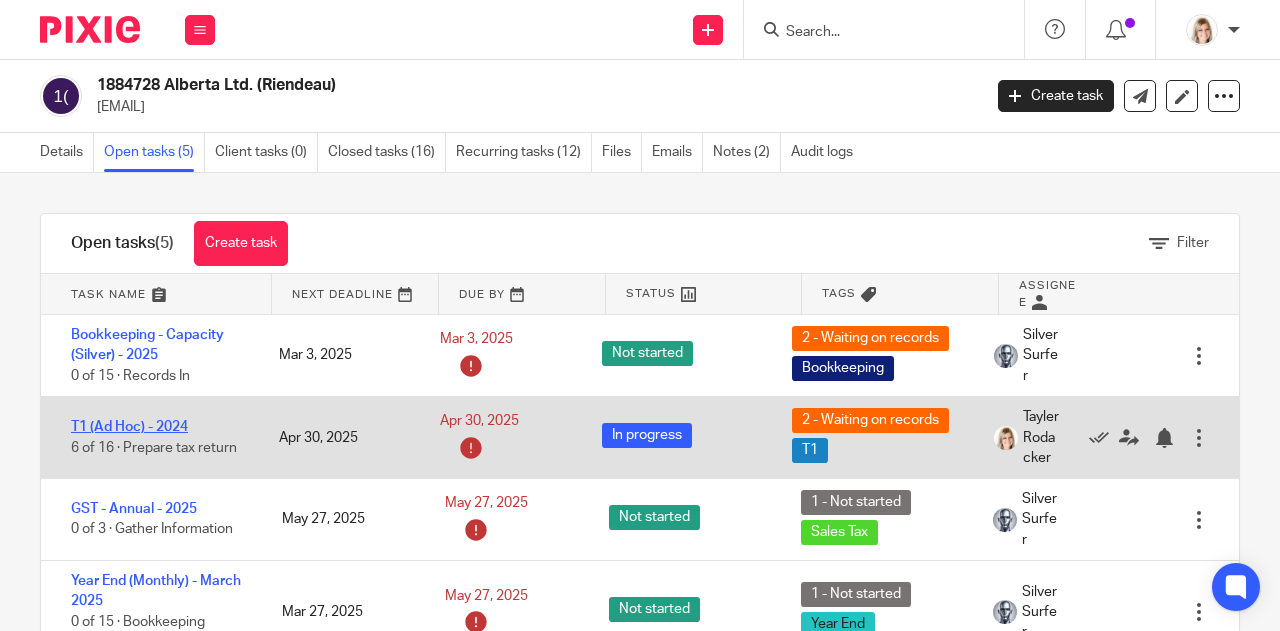 click on "T1 (Ad Hoc) - 2024" at bounding box center (129, 427) 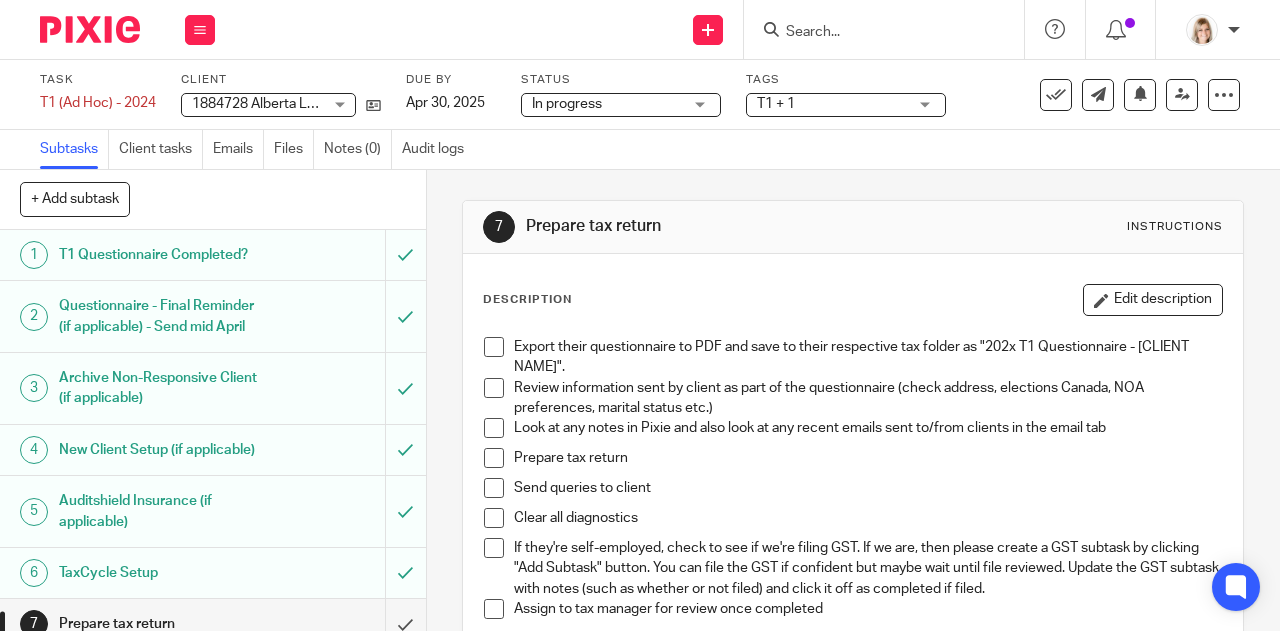 scroll, scrollTop: 0, scrollLeft: 0, axis: both 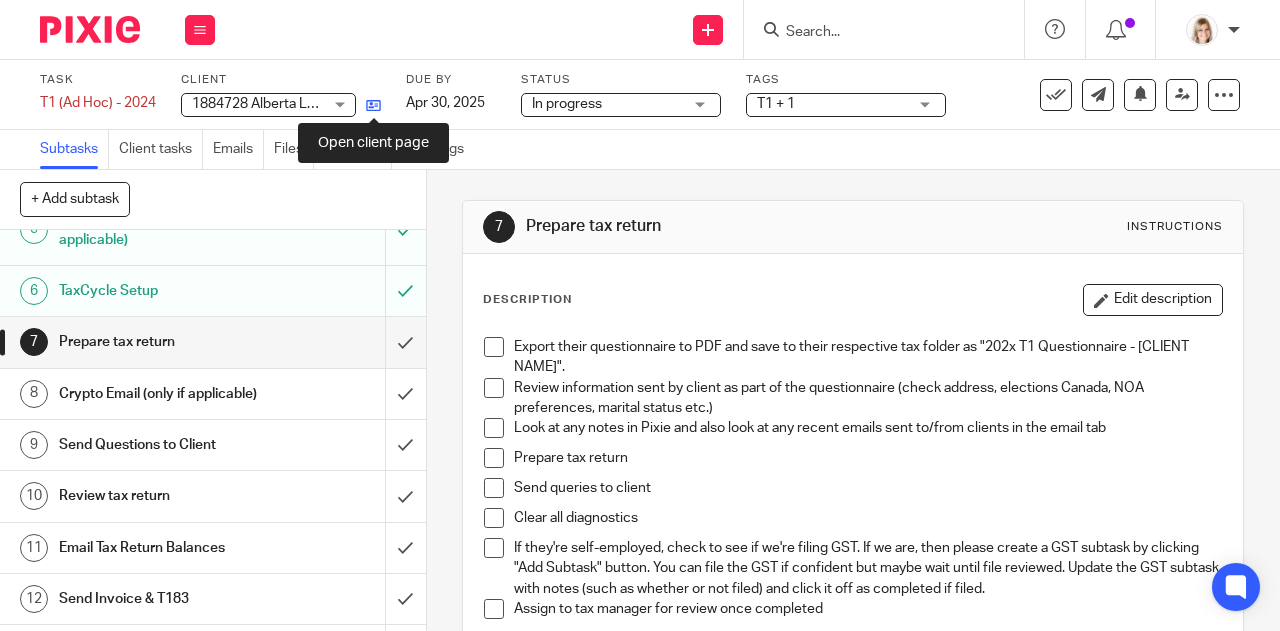click at bounding box center (373, 105) 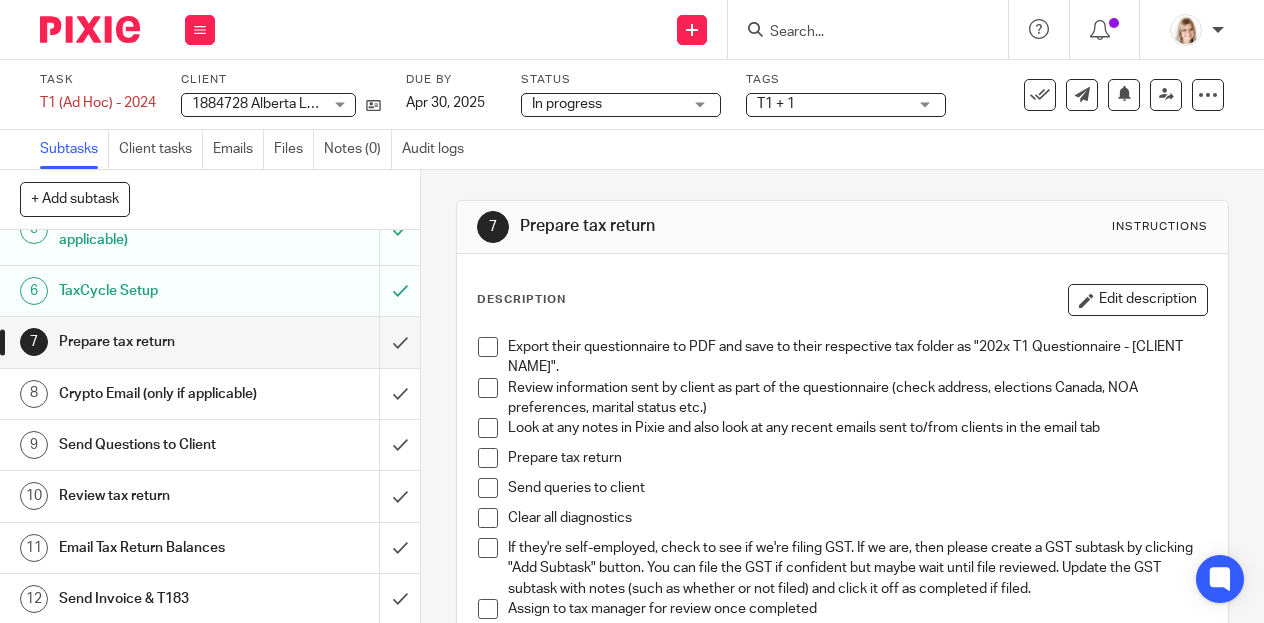click at bounding box center (488, 347) 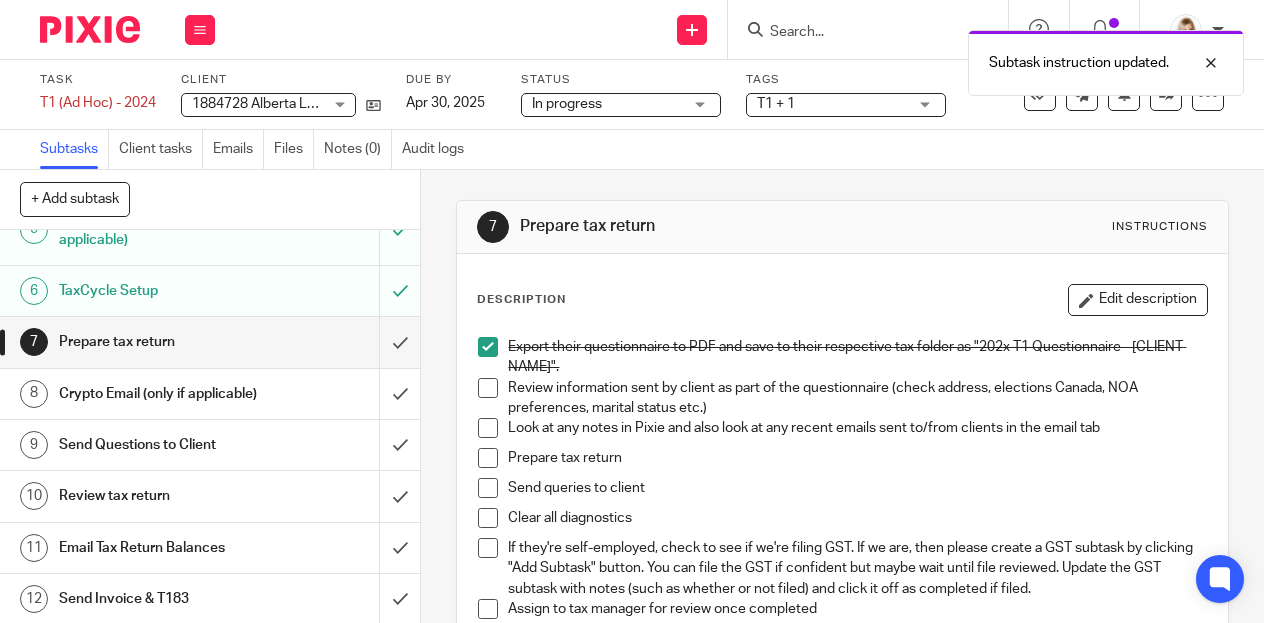 click at bounding box center [488, 388] 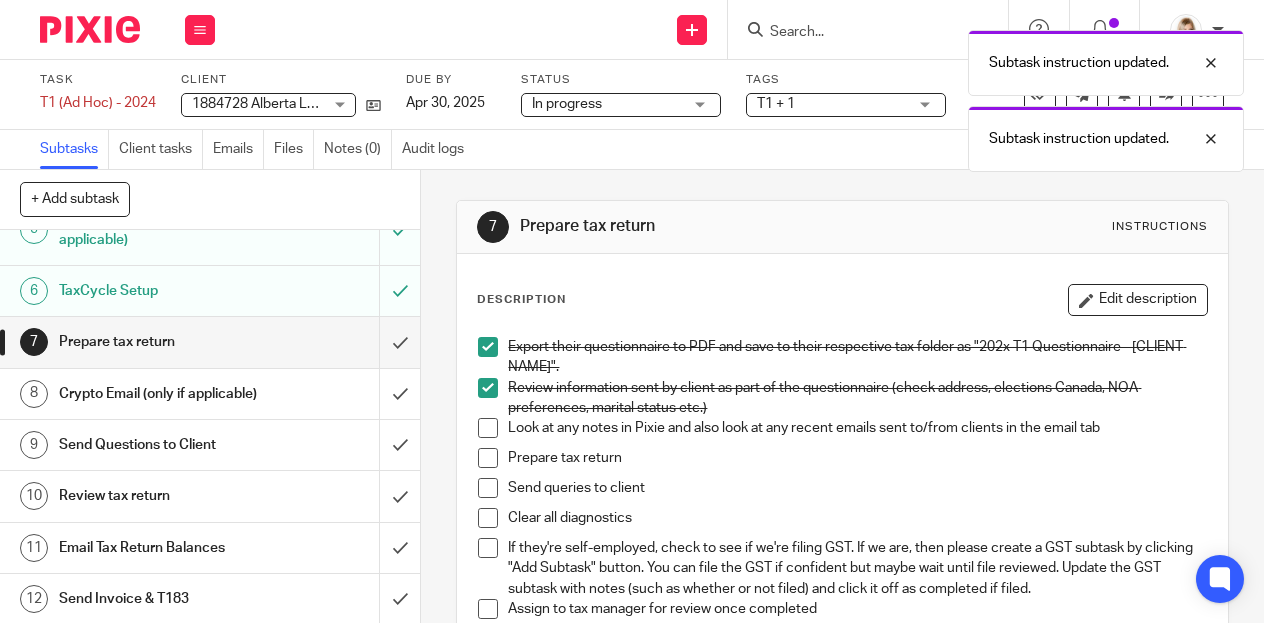 click at bounding box center [488, 428] 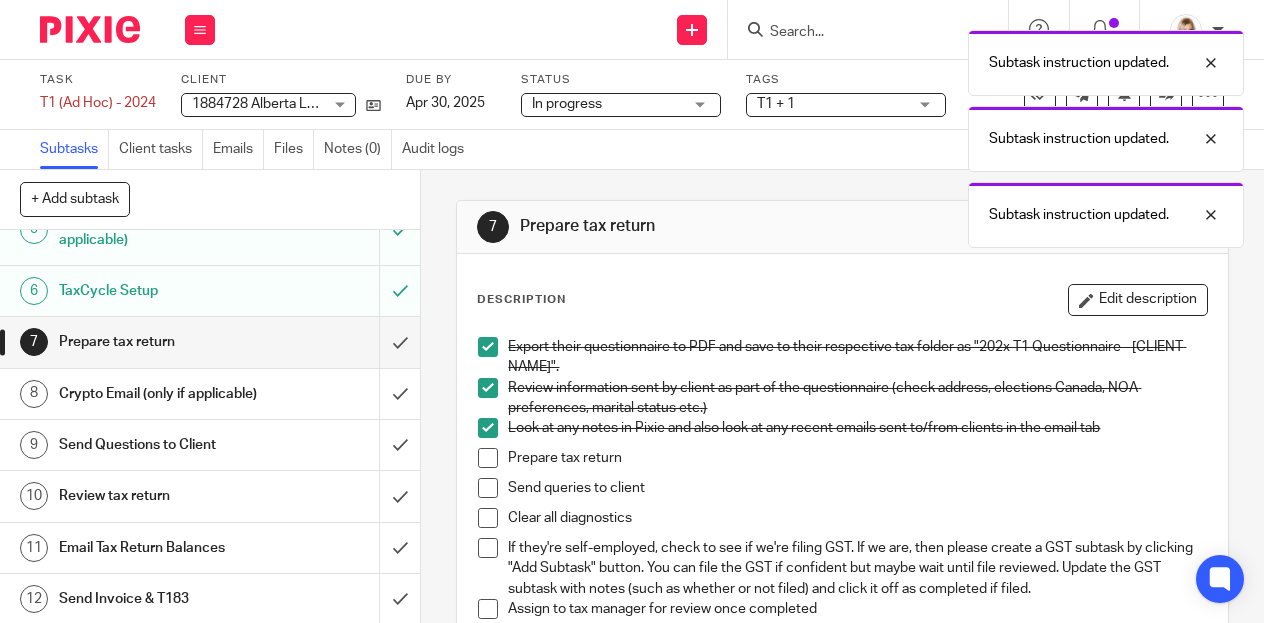 click at bounding box center [488, 458] 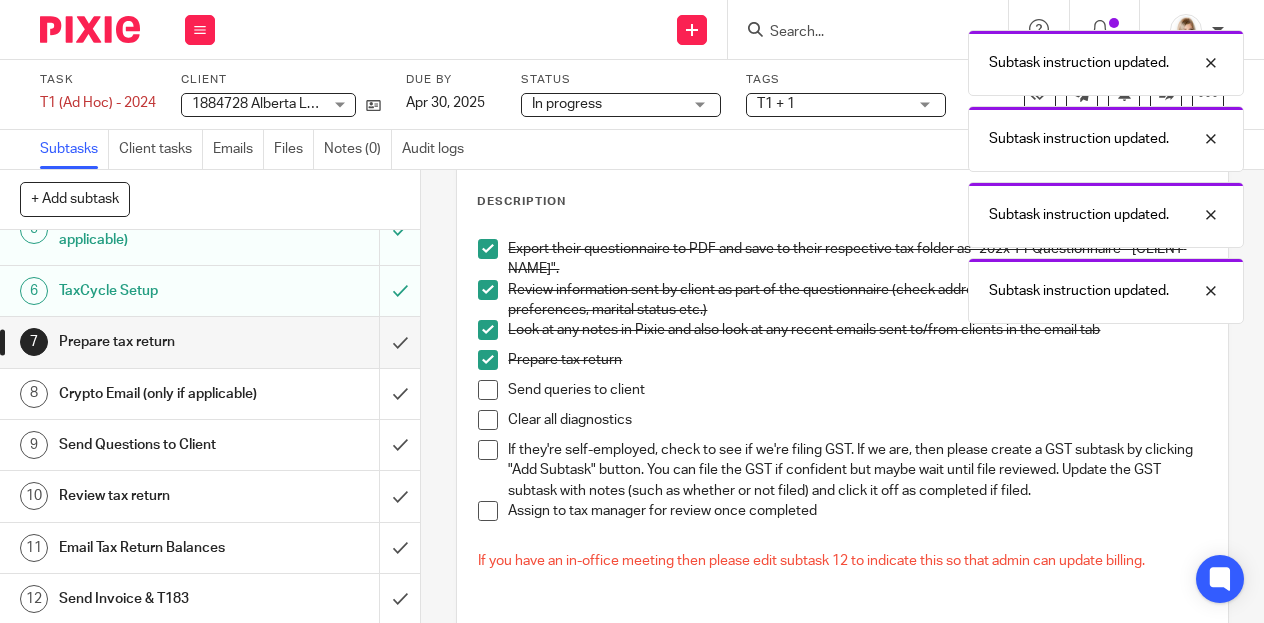 scroll, scrollTop: 115, scrollLeft: 0, axis: vertical 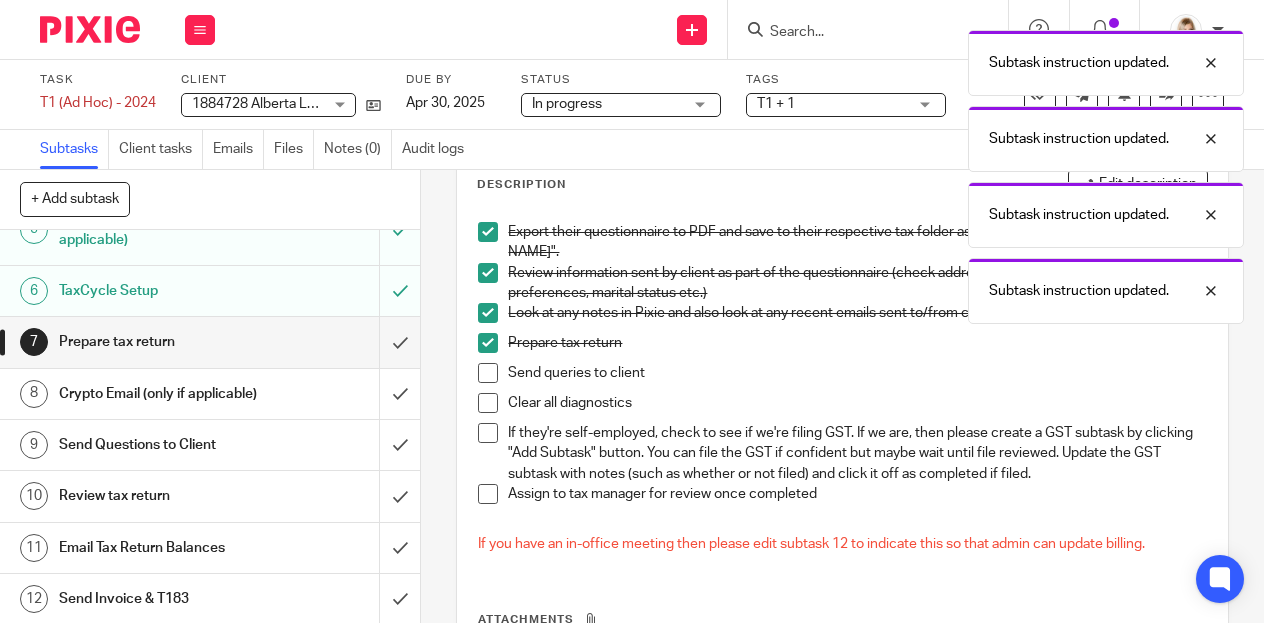 click at bounding box center (488, 373) 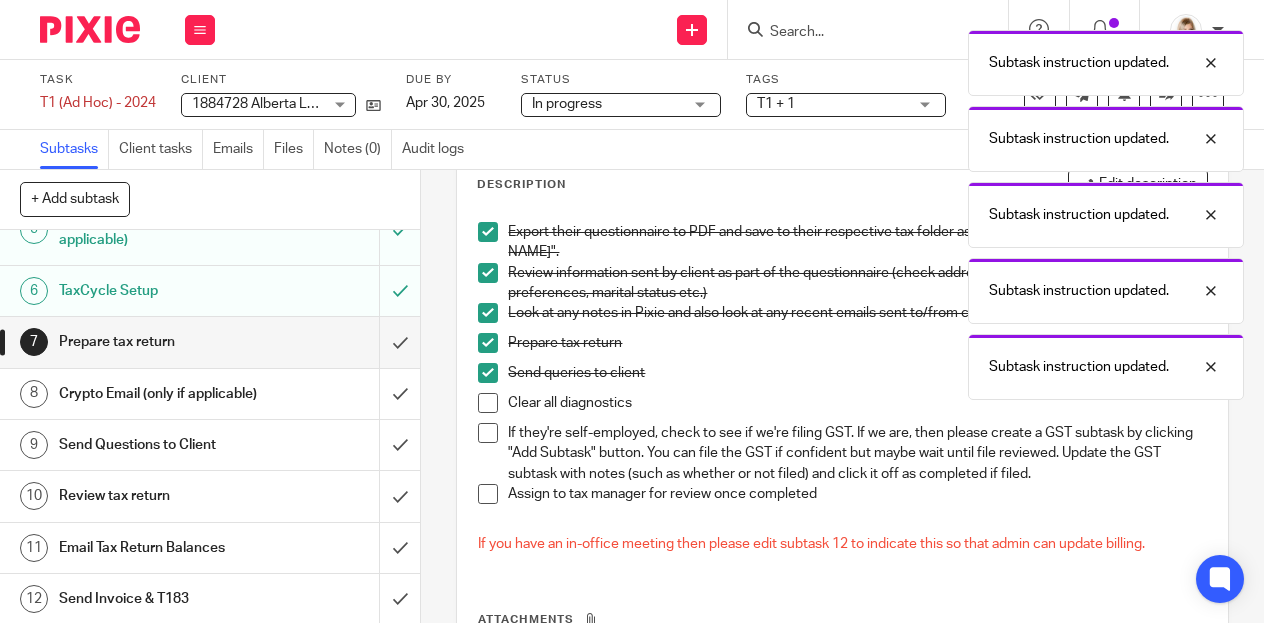 click at bounding box center [488, 403] 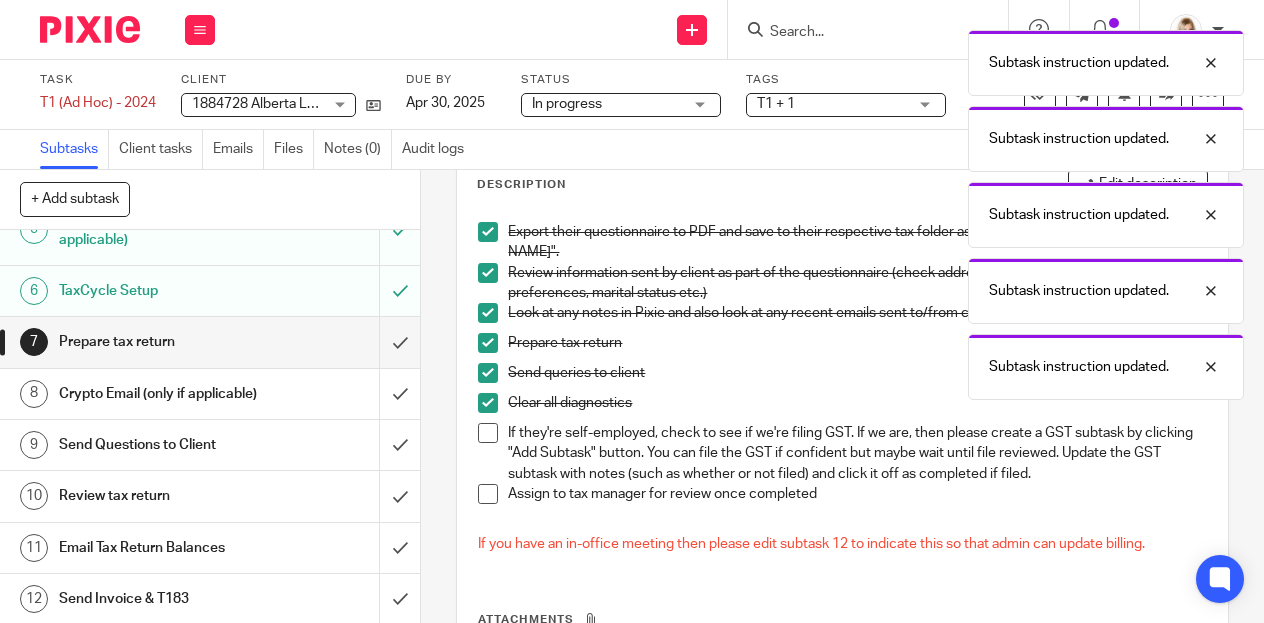 click at bounding box center [488, 433] 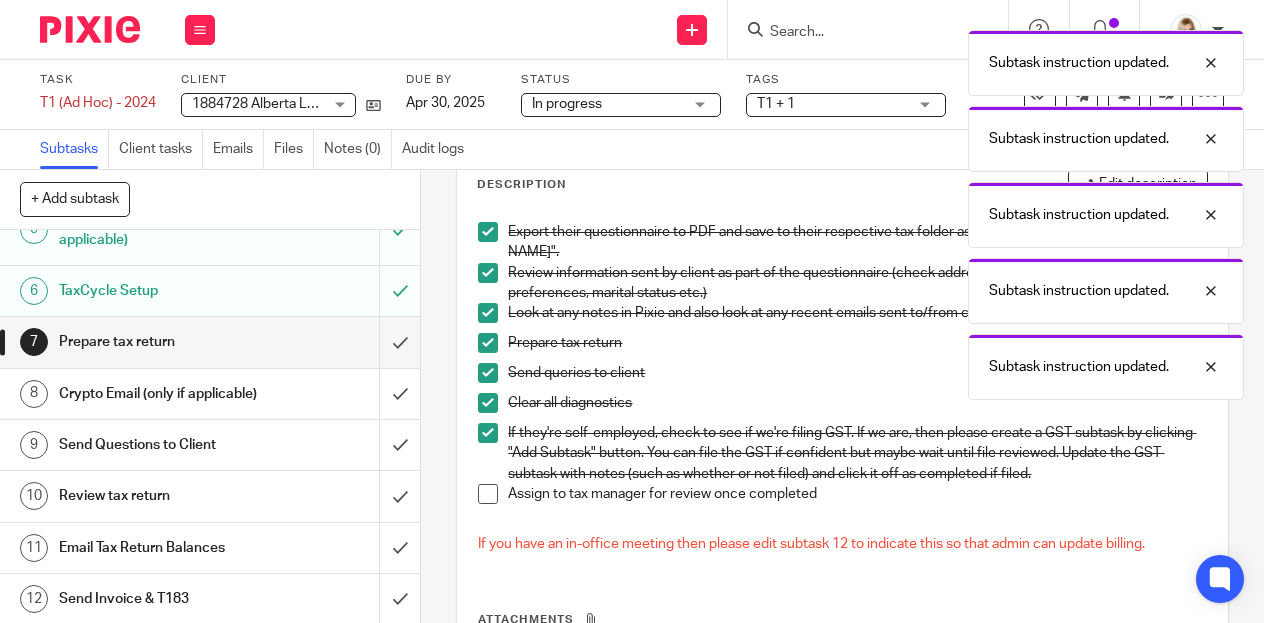 click at bounding box center (488, 494) 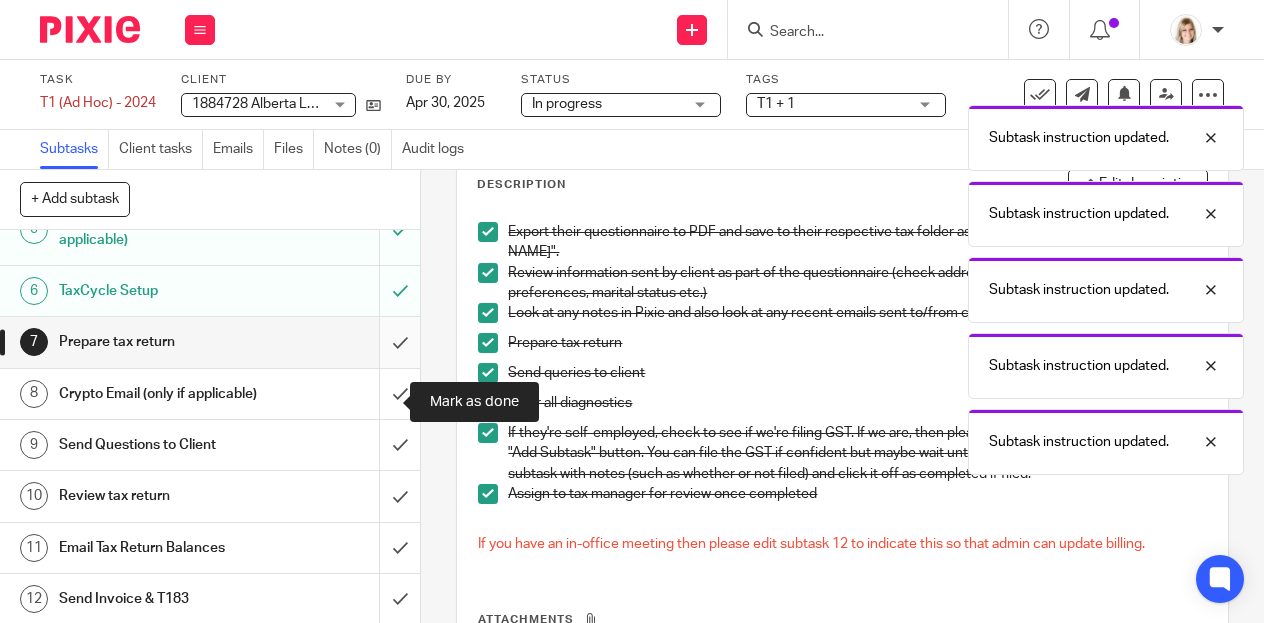 click at bounding box center (210, 342) 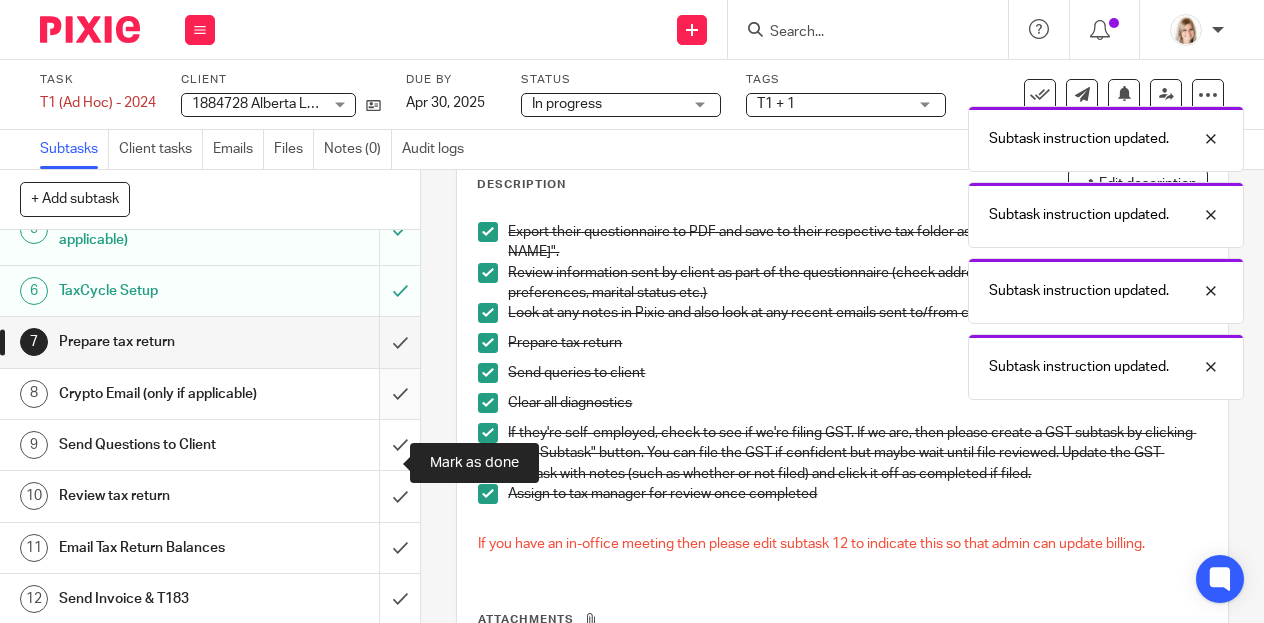 click at bounding box center (210, 394) 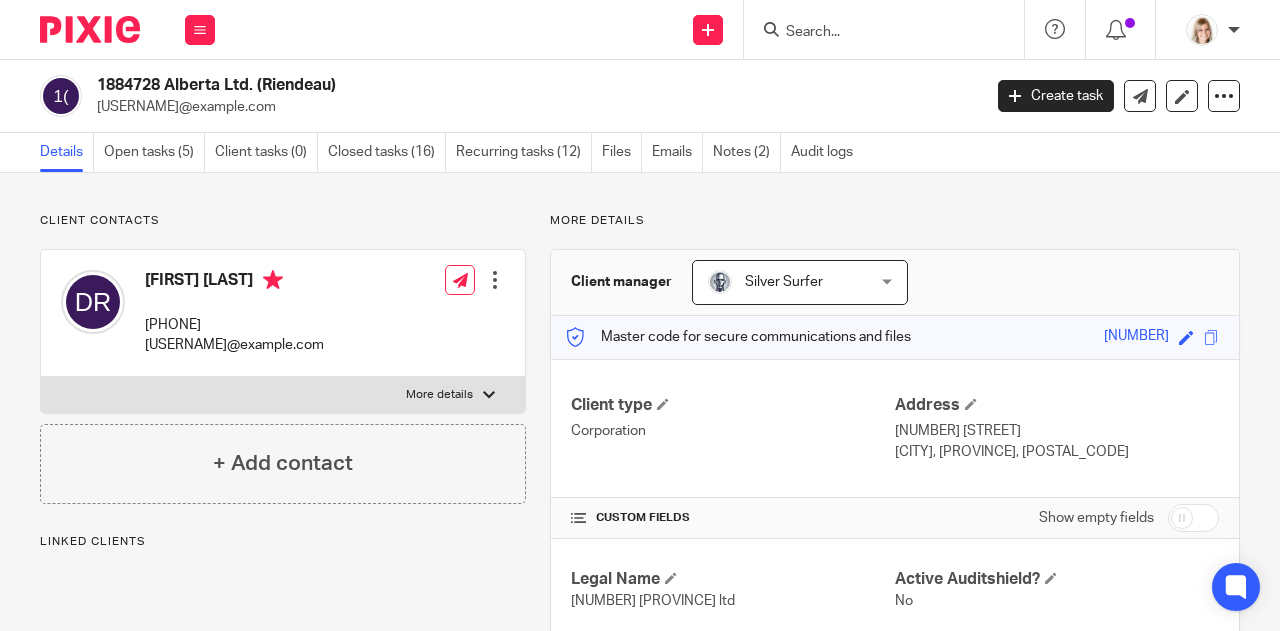 scroll, scrollTop: 0, scrollLeft: 0, axis: both 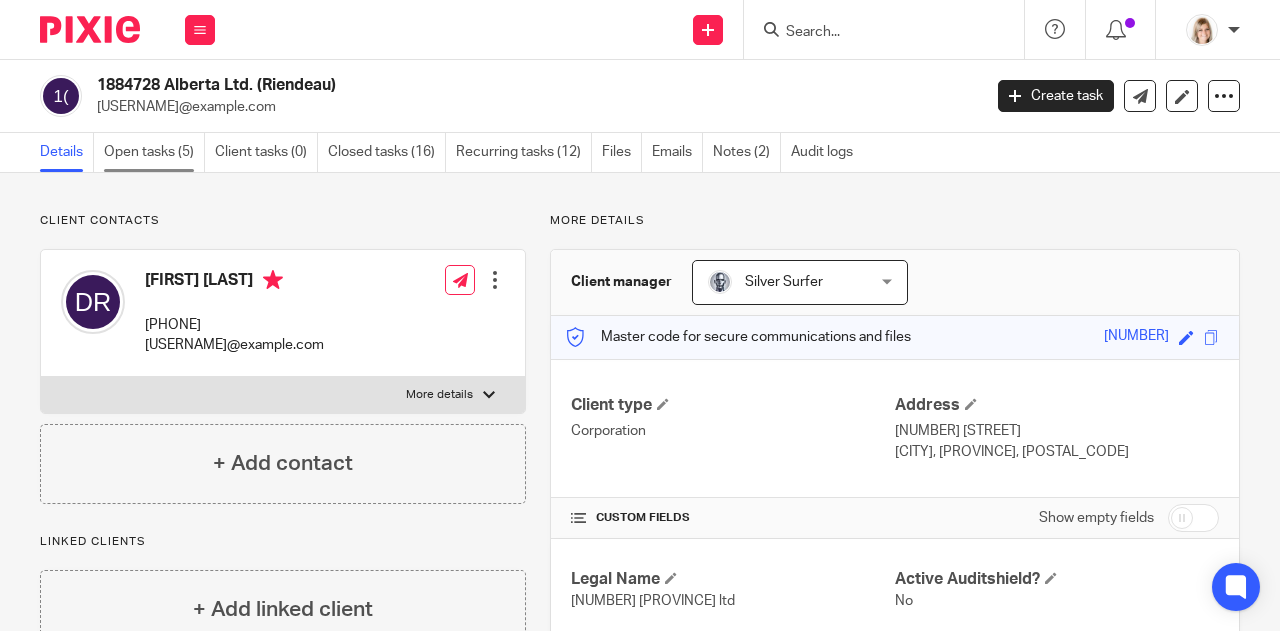 click on "Open tasks (5)" at bounding box center (154, 152) 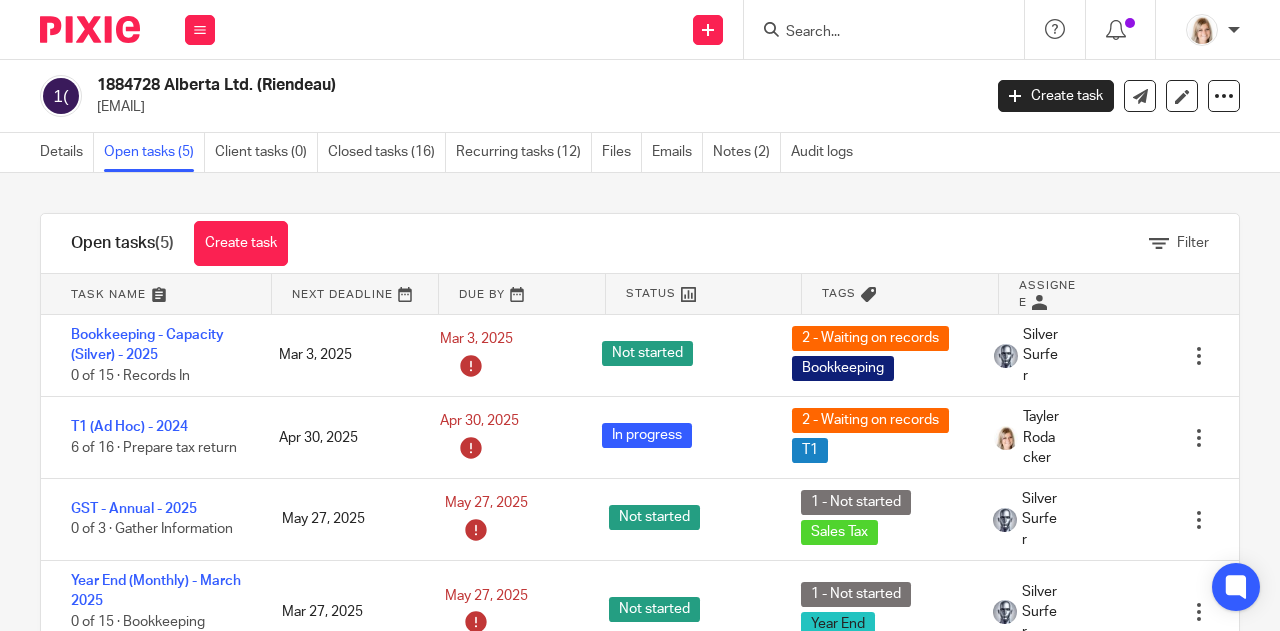 scroll, scrollTop: 0, scrollLeft: 0, axis: both 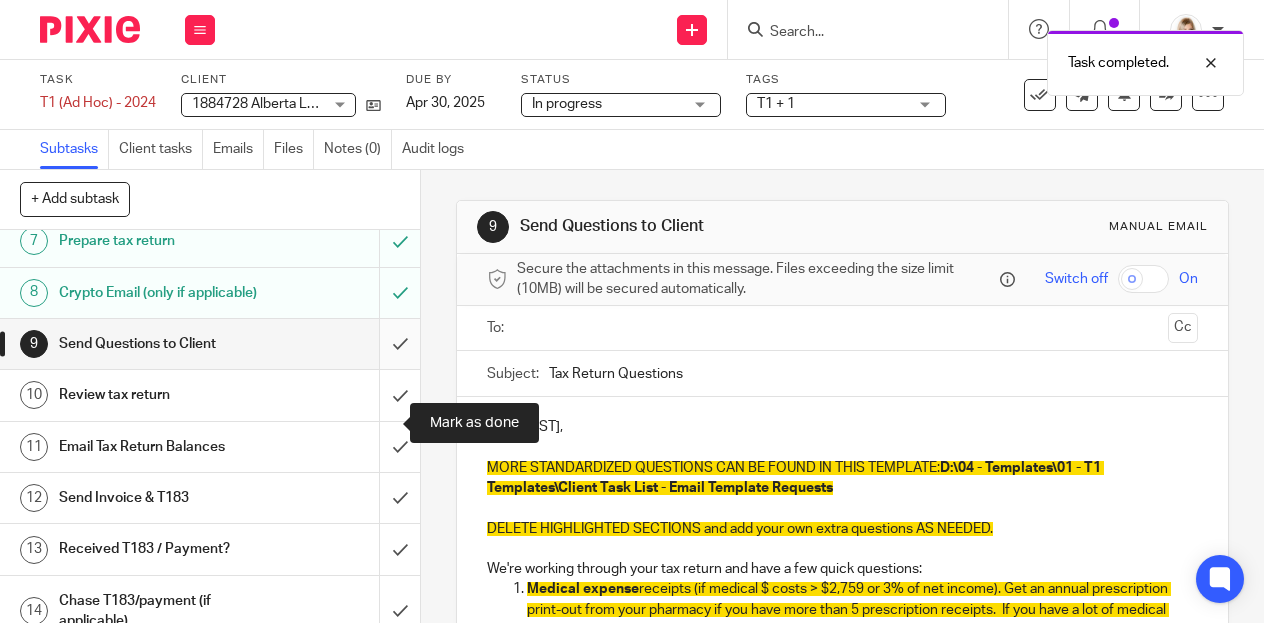 click at bounding box center [210, 344] 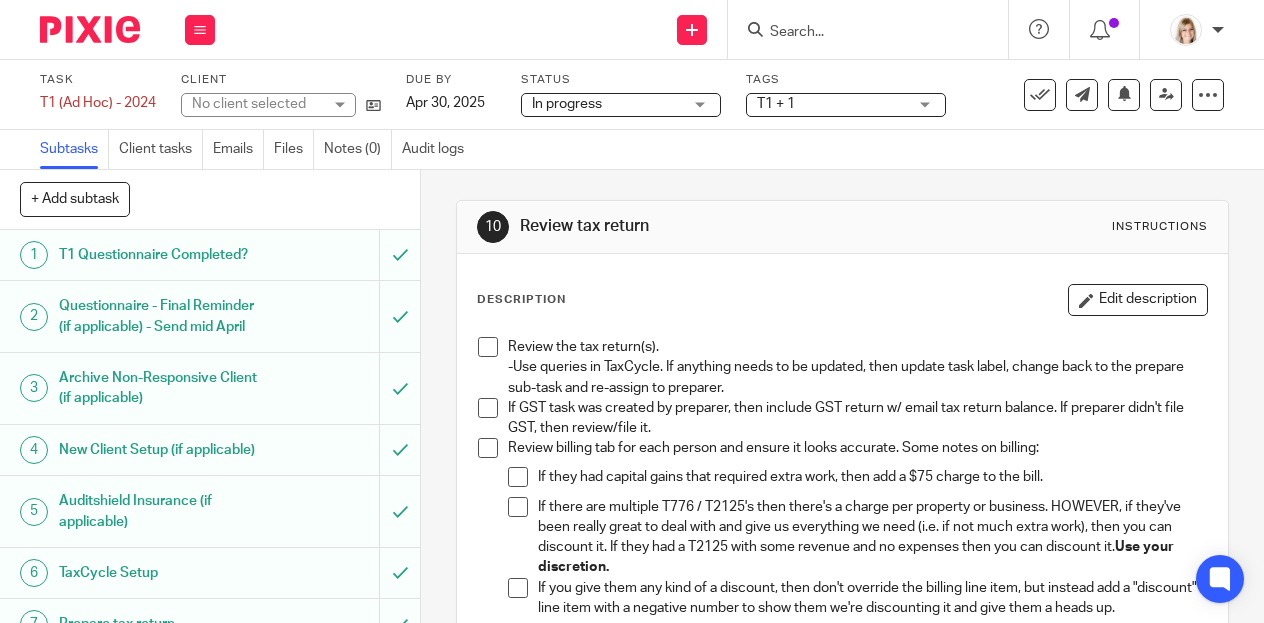 scroll, scrollTop: 0, scrollLeft: 0, axis: both 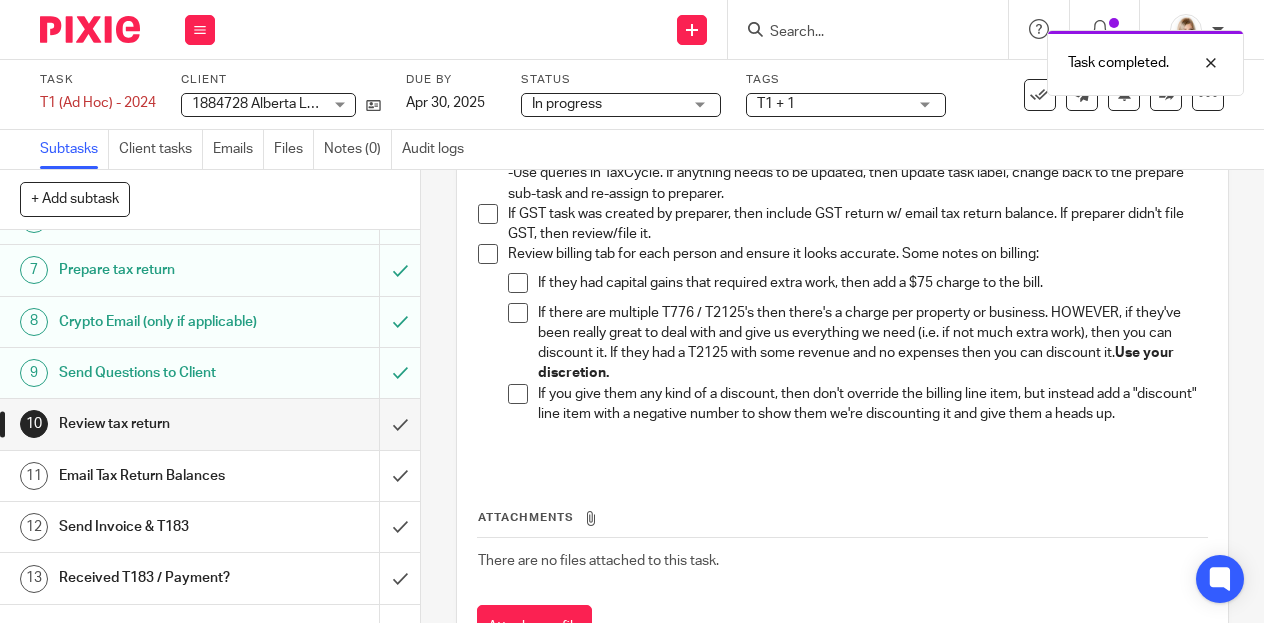 click on "T1 + 1" at bounding box center (846, 105) 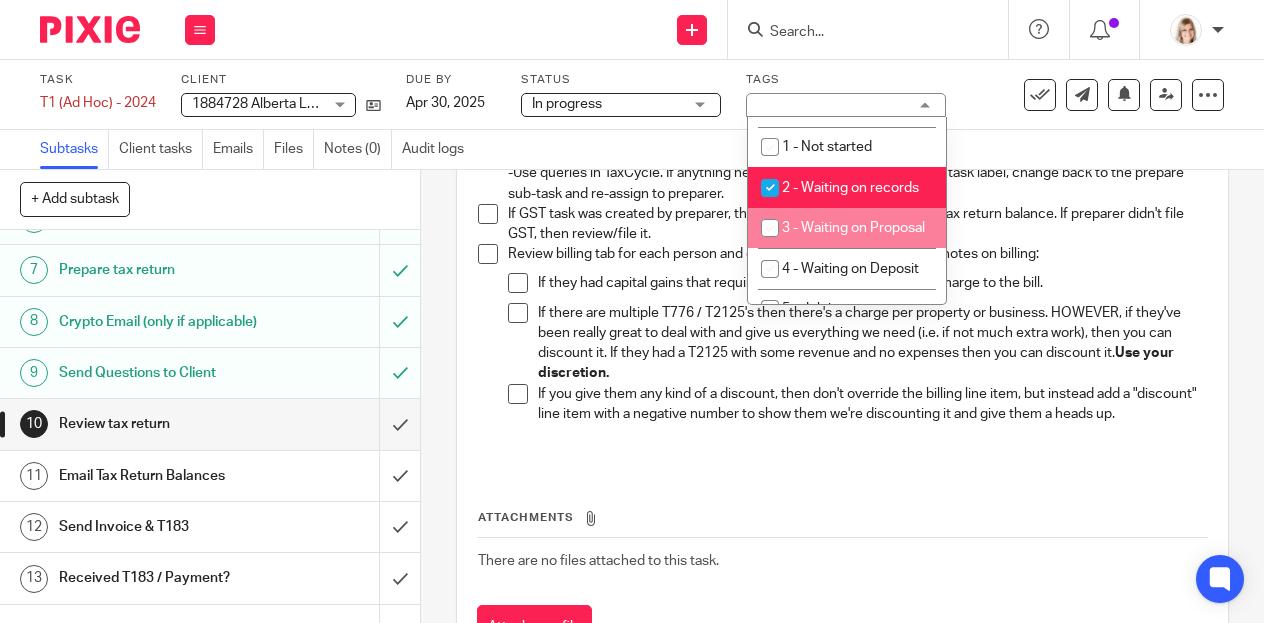 scroll, scrollTop: 543, scrollLeft: 0, axis: vertical 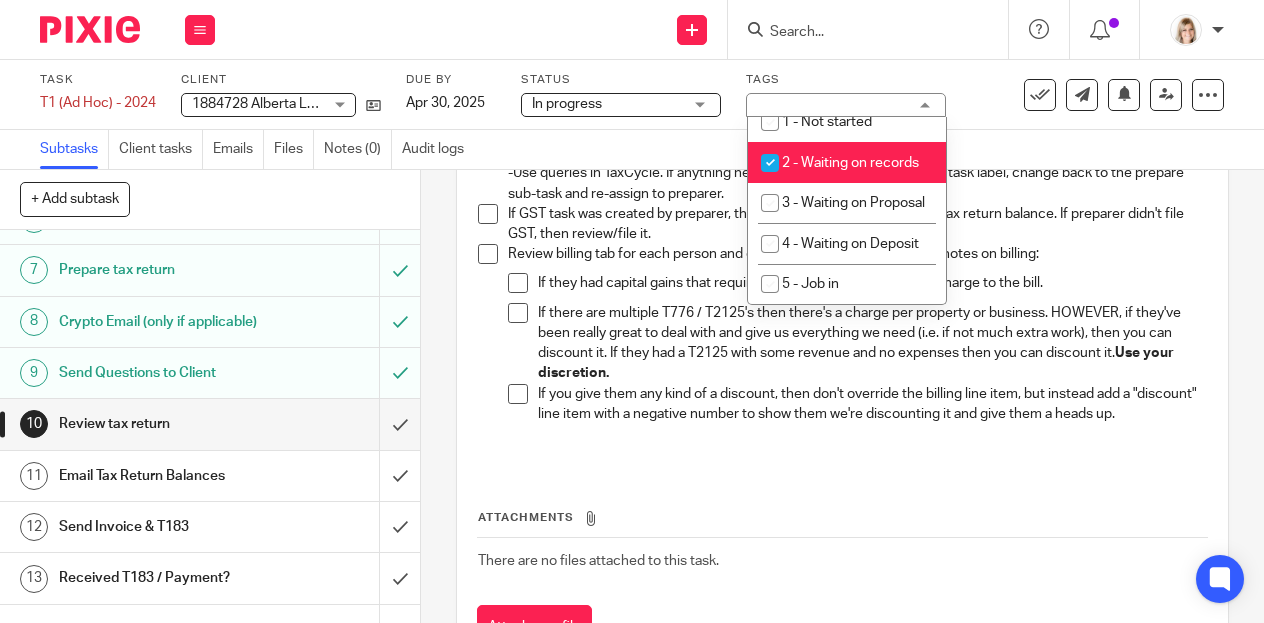 click at bounding box center [770, 163] 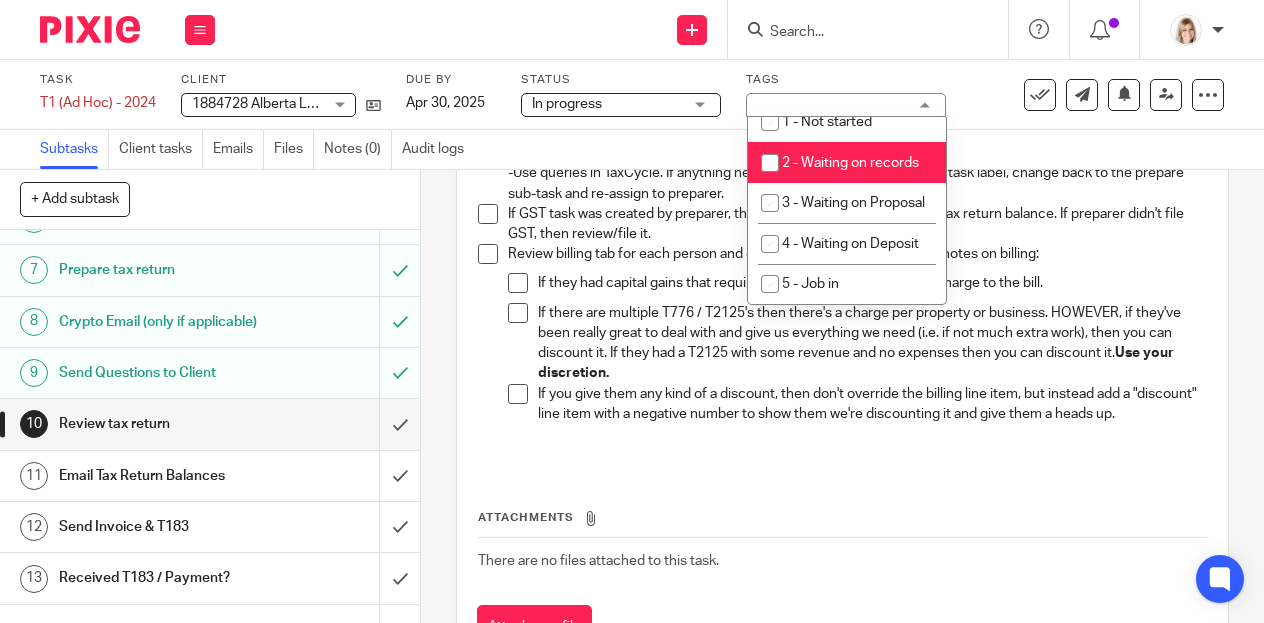 checkbox on "false" 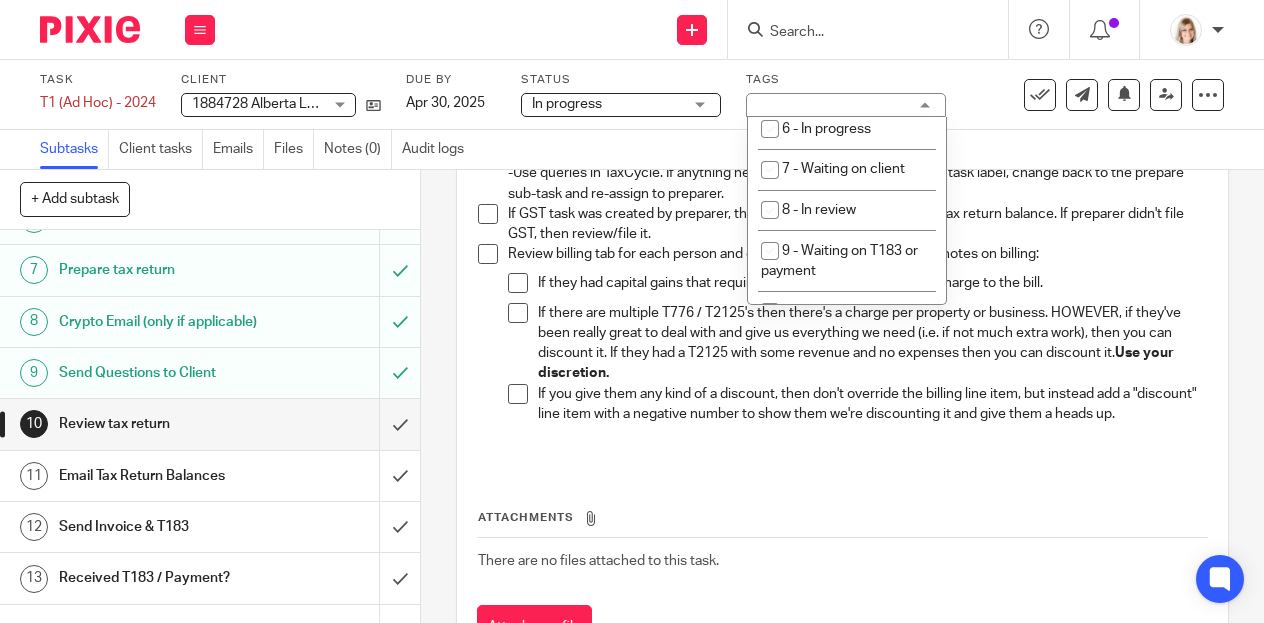 scroll, scrollTop: 745, scrollLeft: 0, axis: vertical 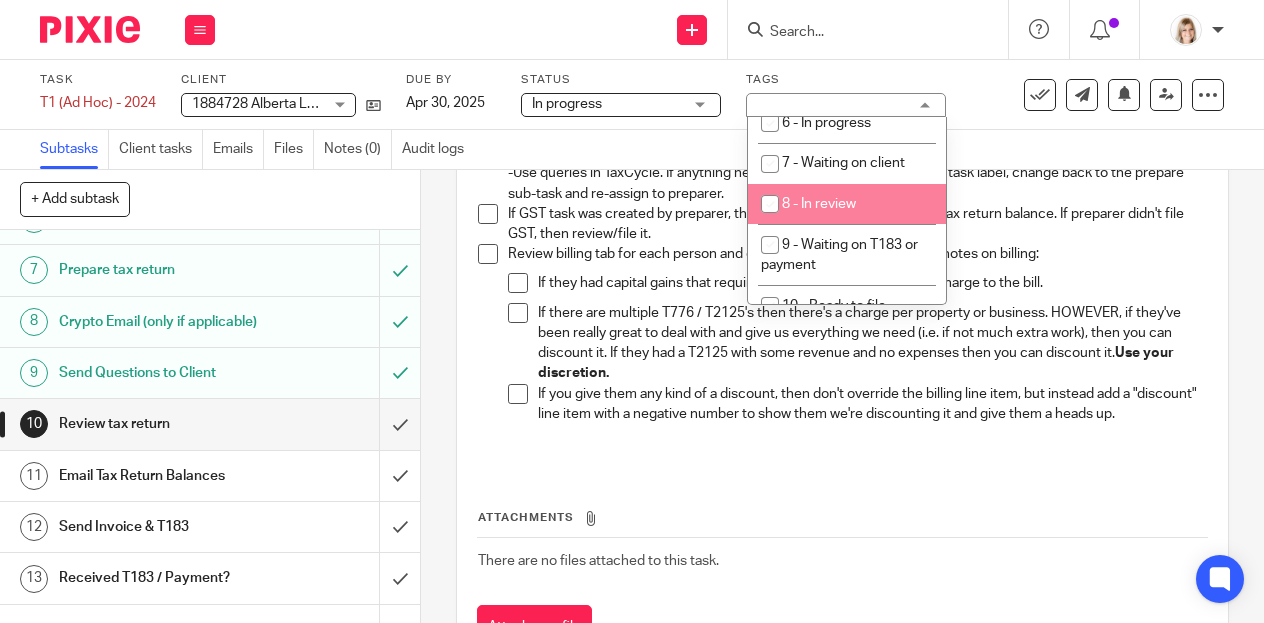 click at bounding box center (770, 204) 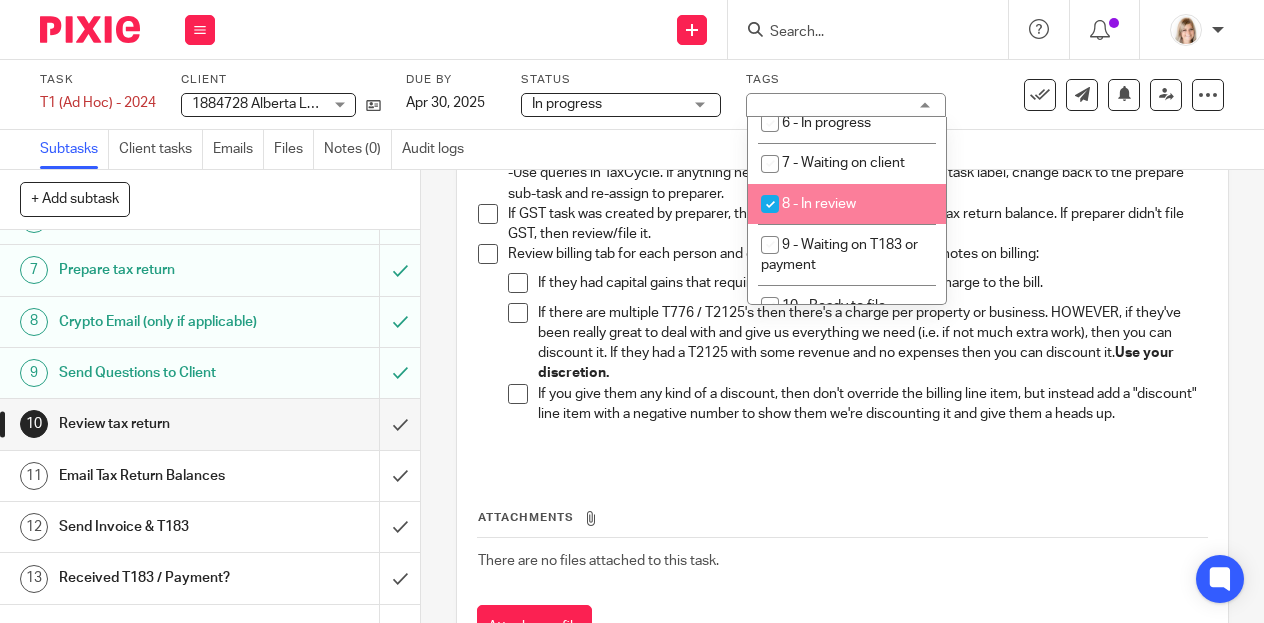 checkbox on "true" 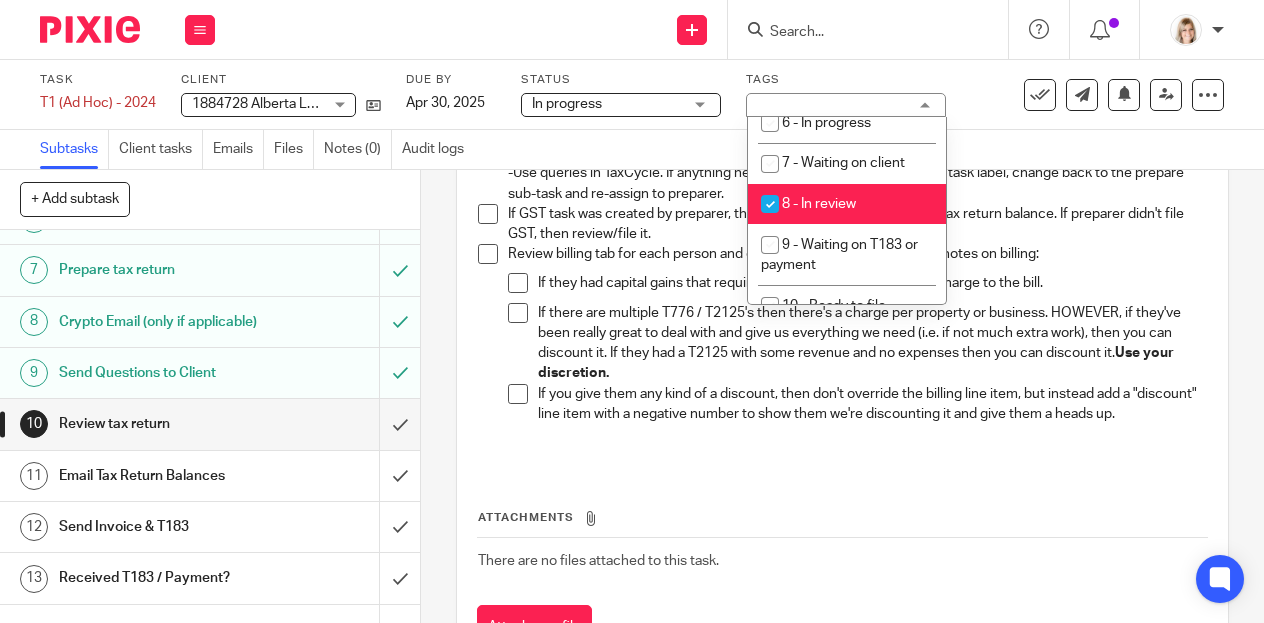 click on "Tags" at bounding box center [846, 80] 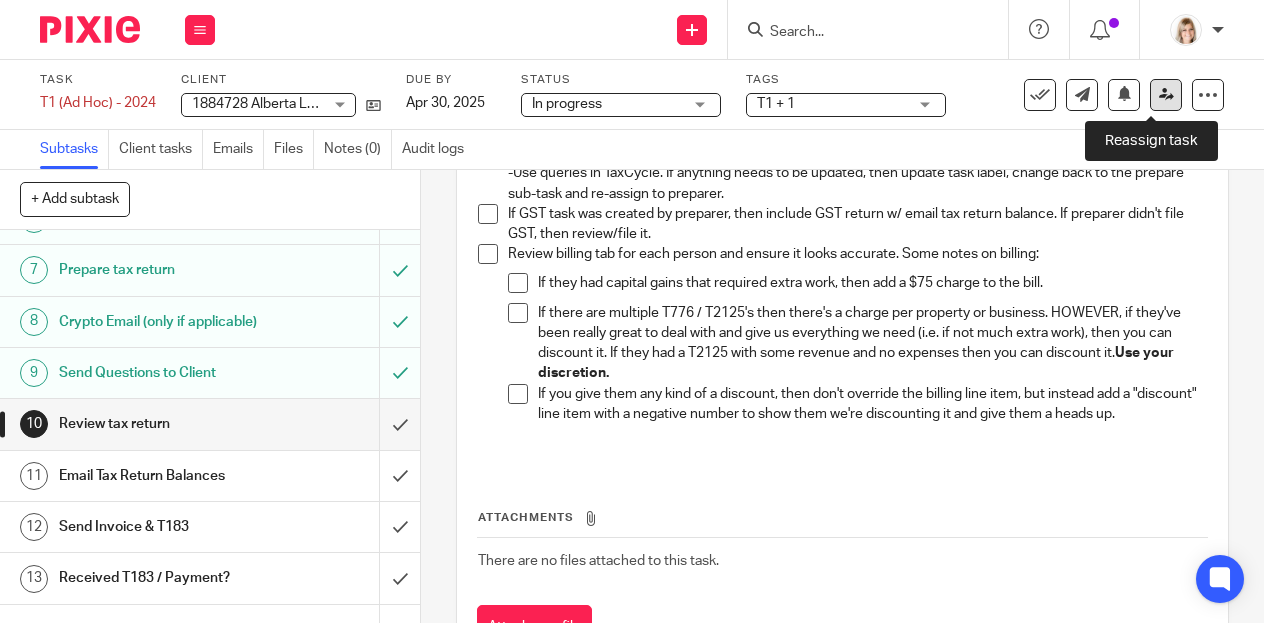 click at bounding box center [1166, 94] 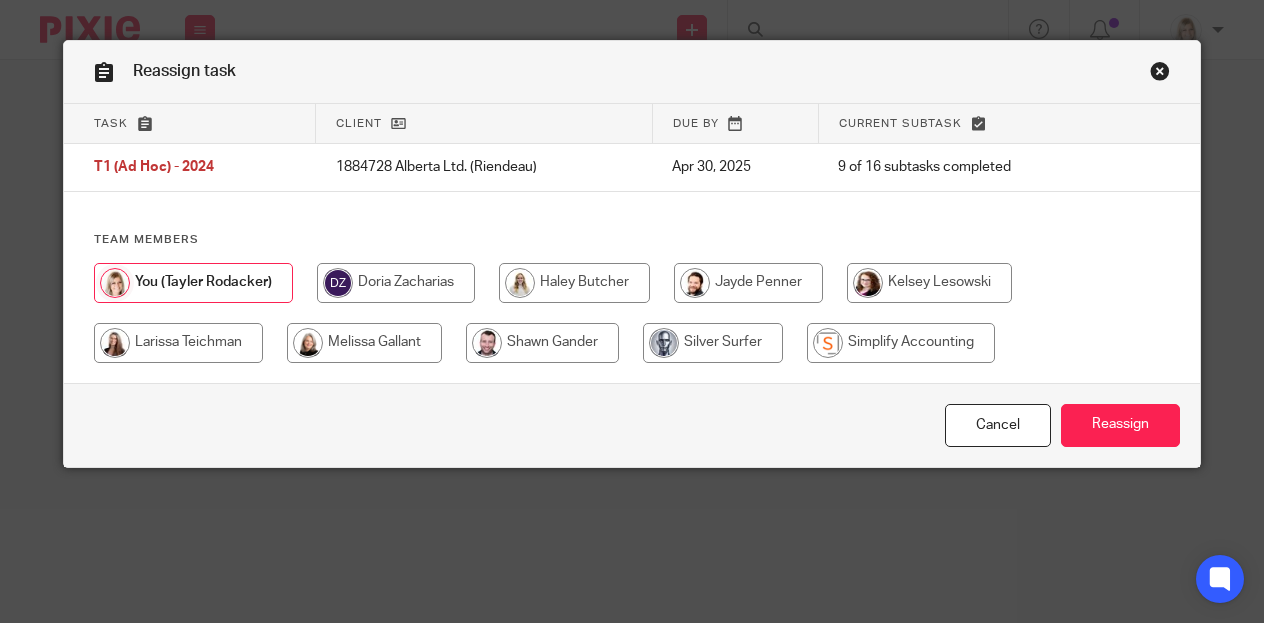 scroll, scrollTop: 0, scrollLeft: 0, axis: both 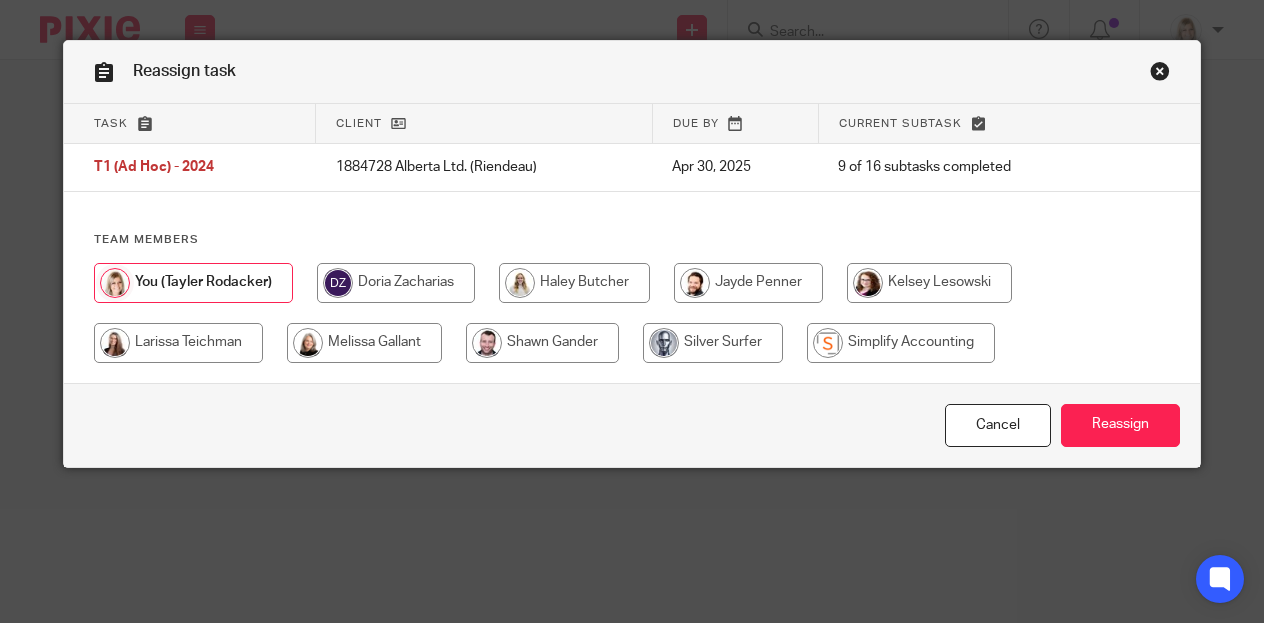 click at bounding box center [364, 343] 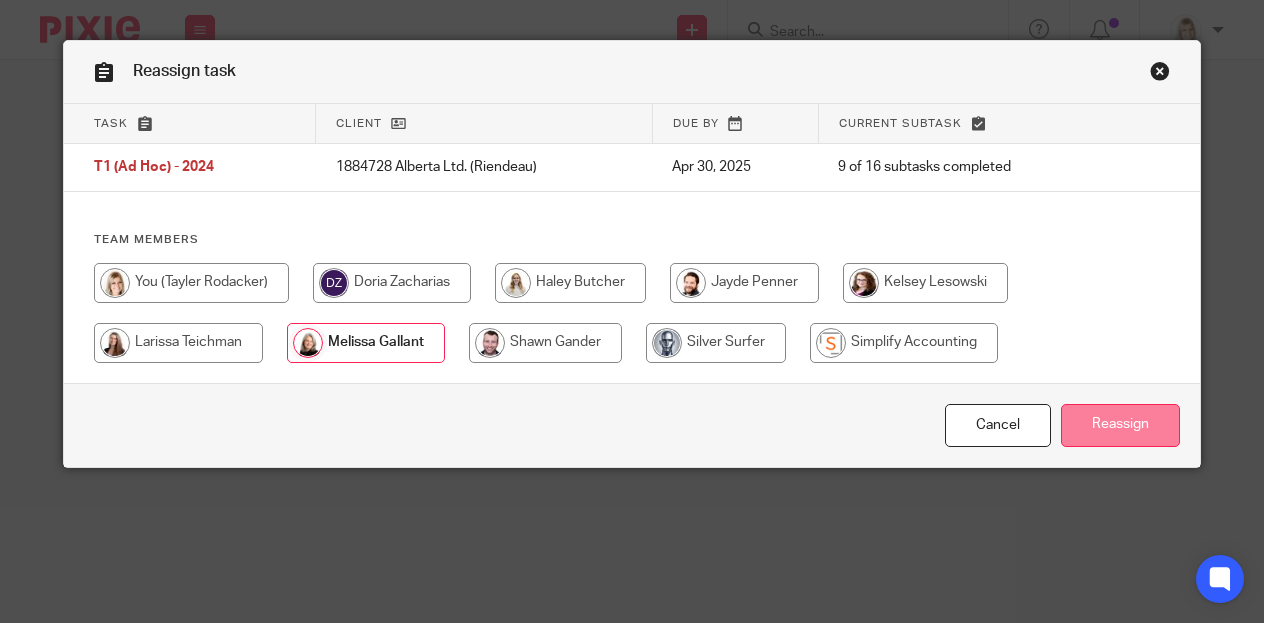 click on "Reassign" at bounding box center (1120, 425) 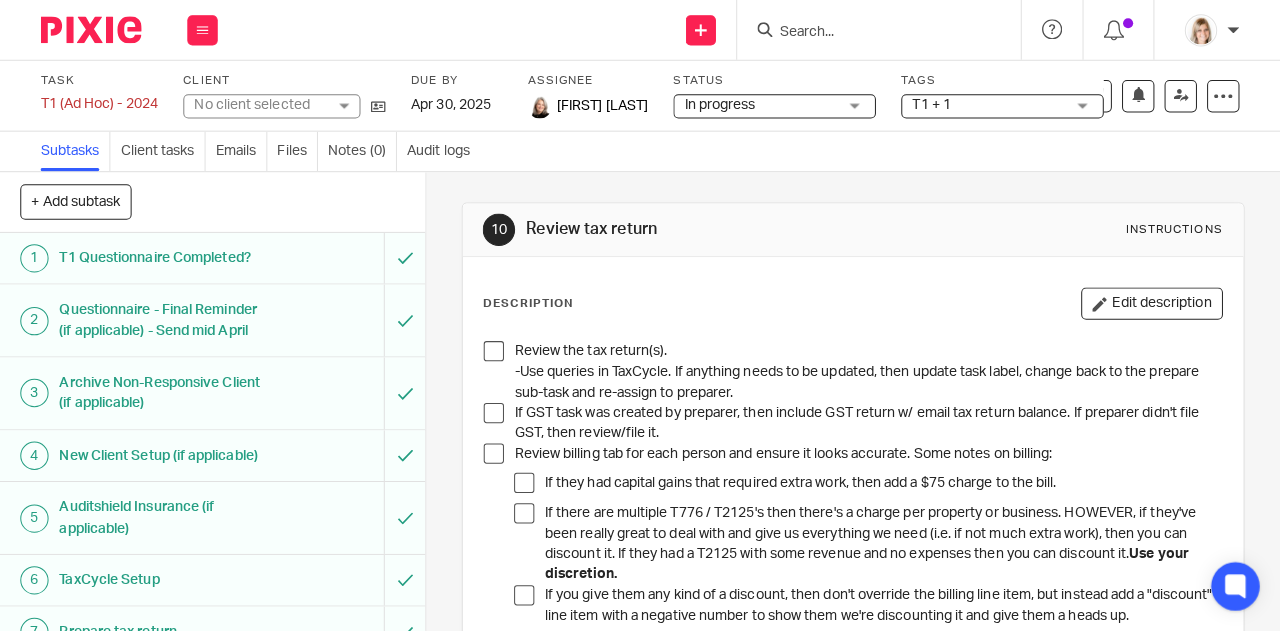 scroll, scrollTop: 0, scrollLeft: 0, axis: both 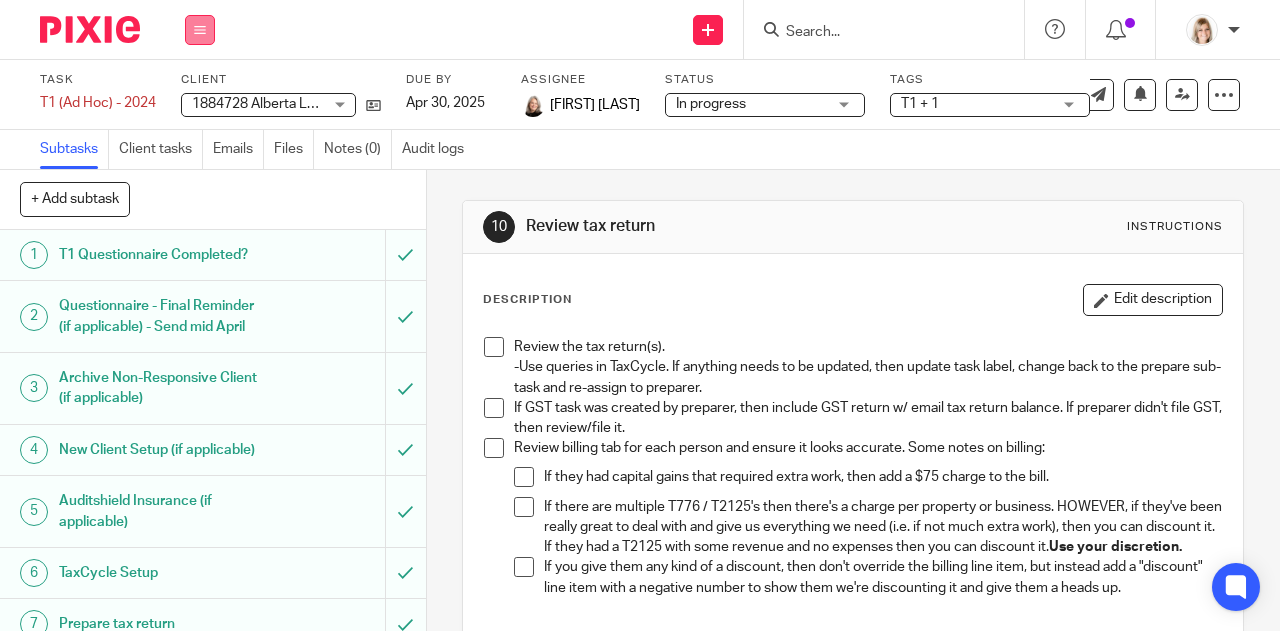 click at bounding box center [200, 30] 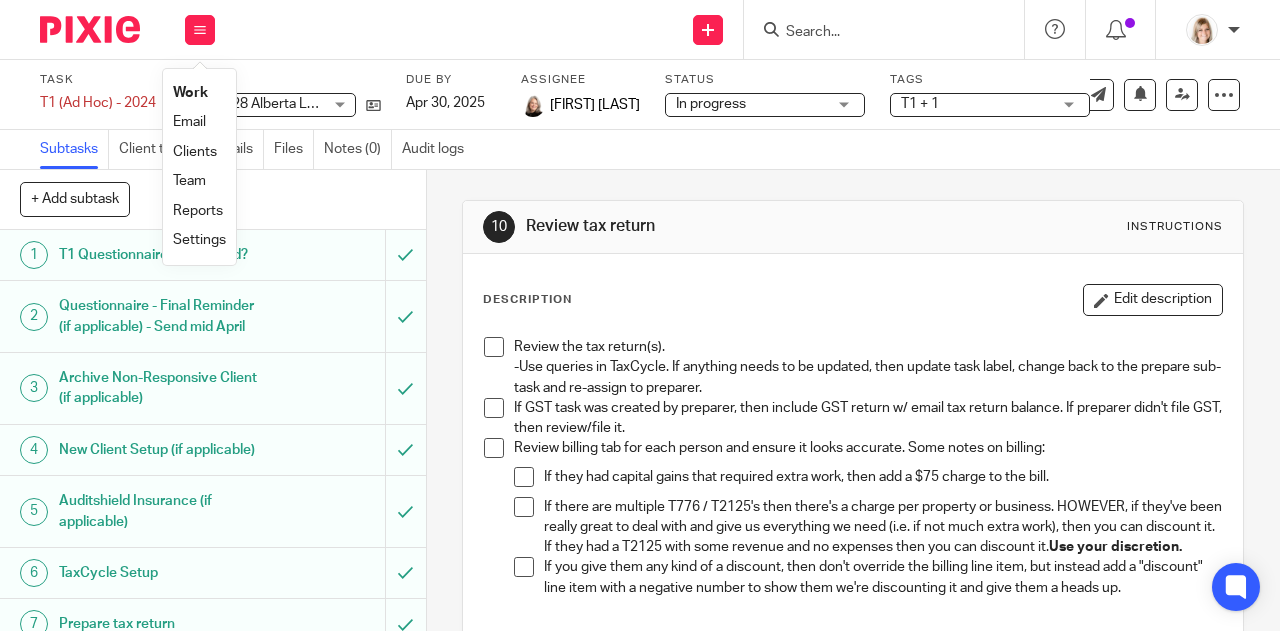 click on "Work" at bounding box center (190, 93) 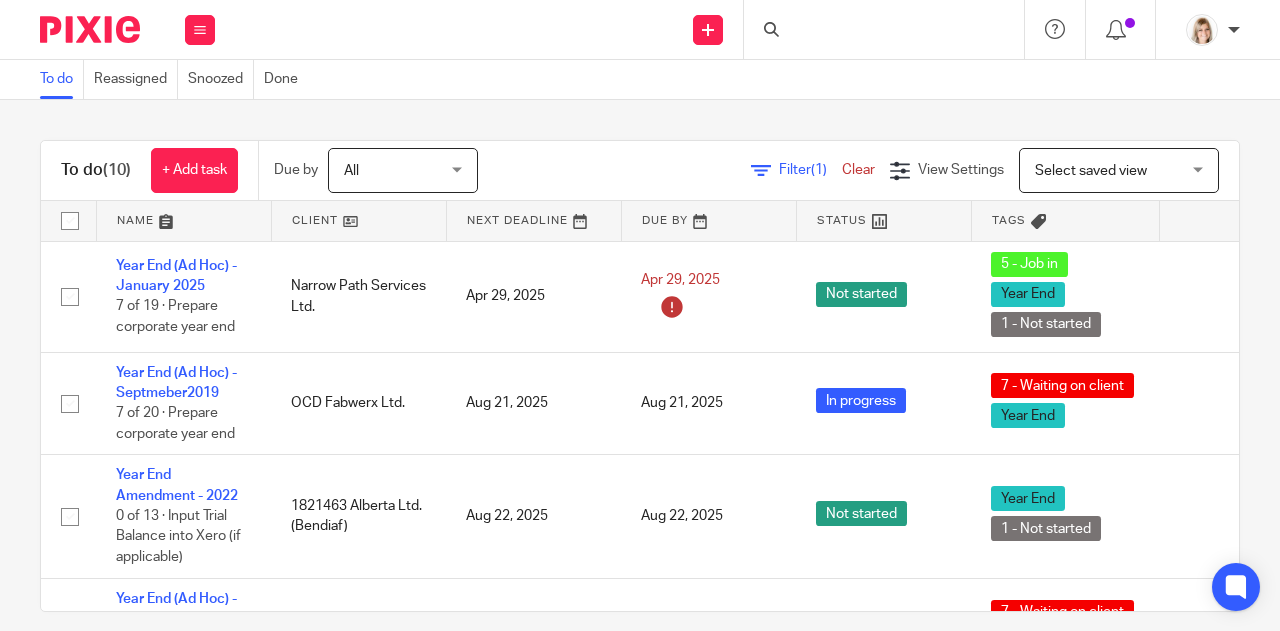 scroll, scrollTop: 0, scrollLeft: 0, axis: both 